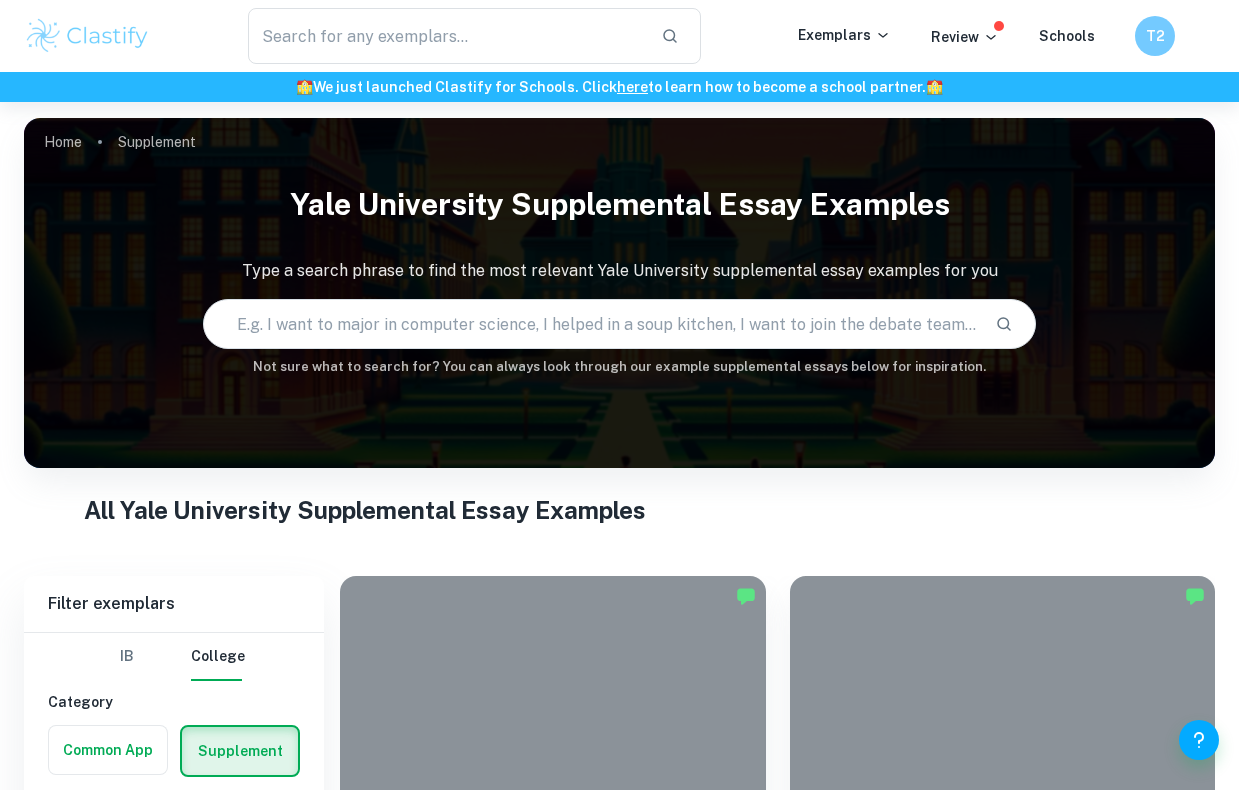 scroll, scrollTop: 0, scrollLeft: 0, axis: both 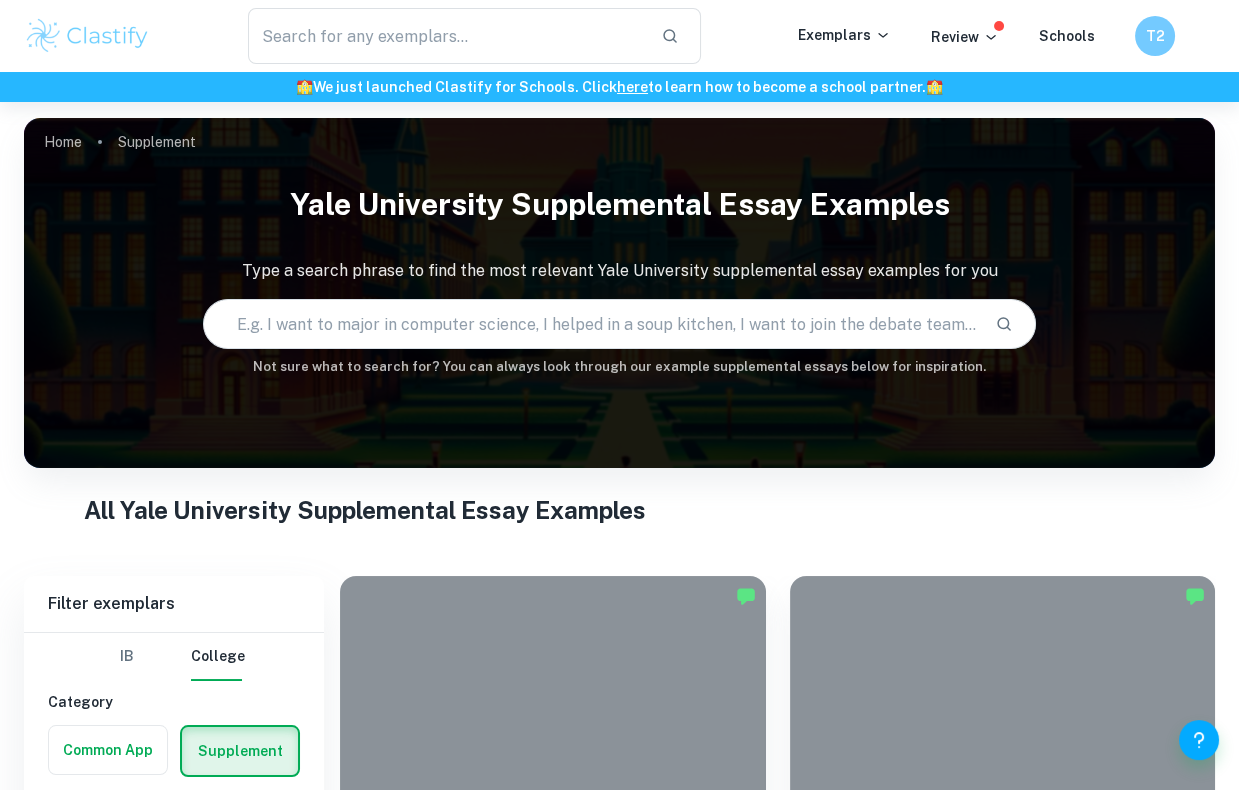 click on "Home Sup plement Yale University Supplemental Essay Examples T ype   a   se arch   ph rase   to   f ind   t he   m ost   re levant   Y ale   Uni versity   supp lemental   e ssay   ex amples   f or   y ou ​ Not sure what to search for? You can always look through our example supplemental essays below for inspiration." at bounding box center [619, 118] 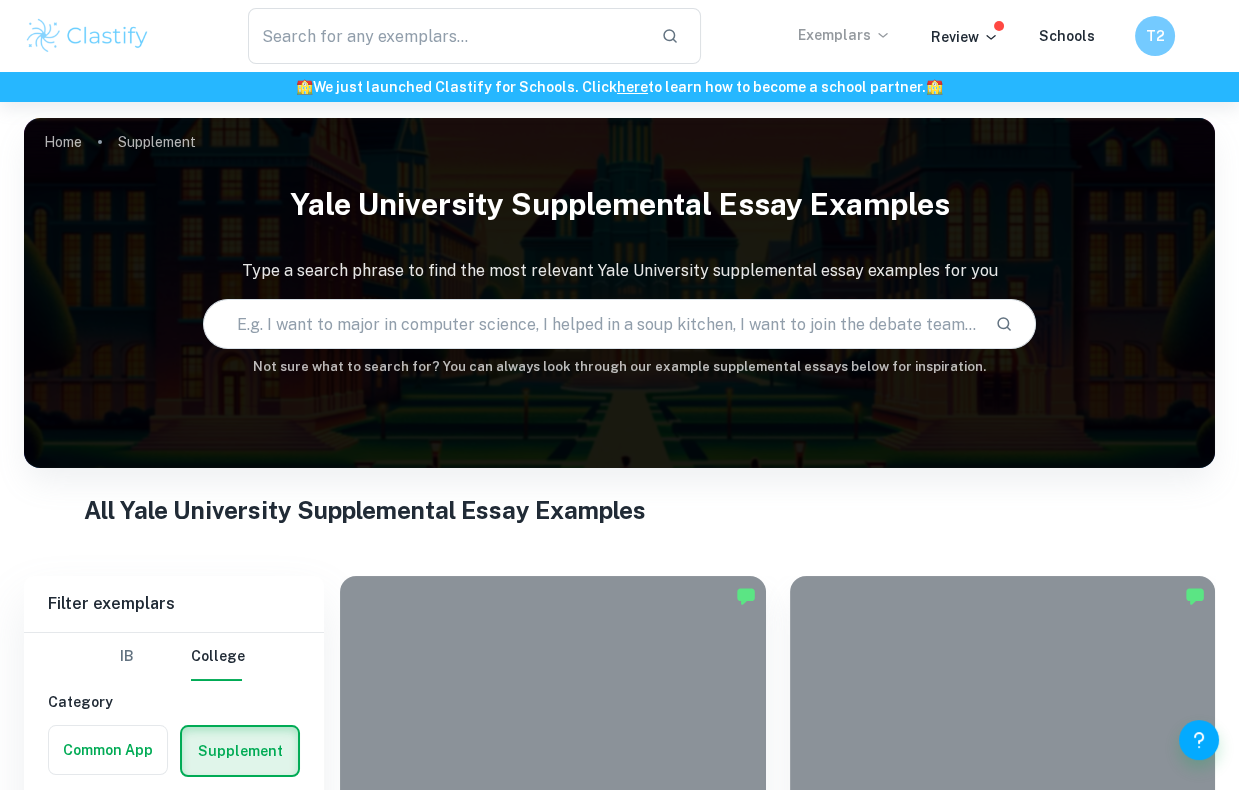 click on "Exe mplars" at bounding box center [834, 35] 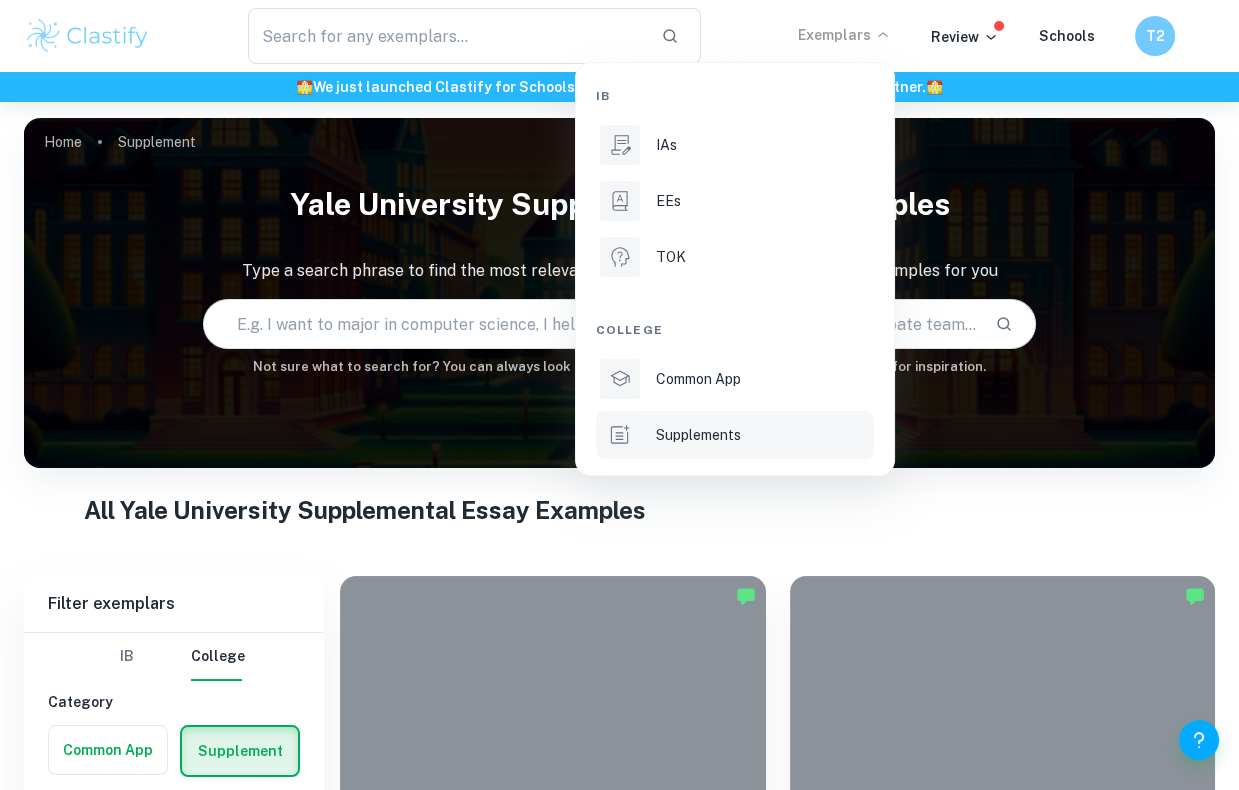 click on "Sup plements" at bounding box center (735, 435) 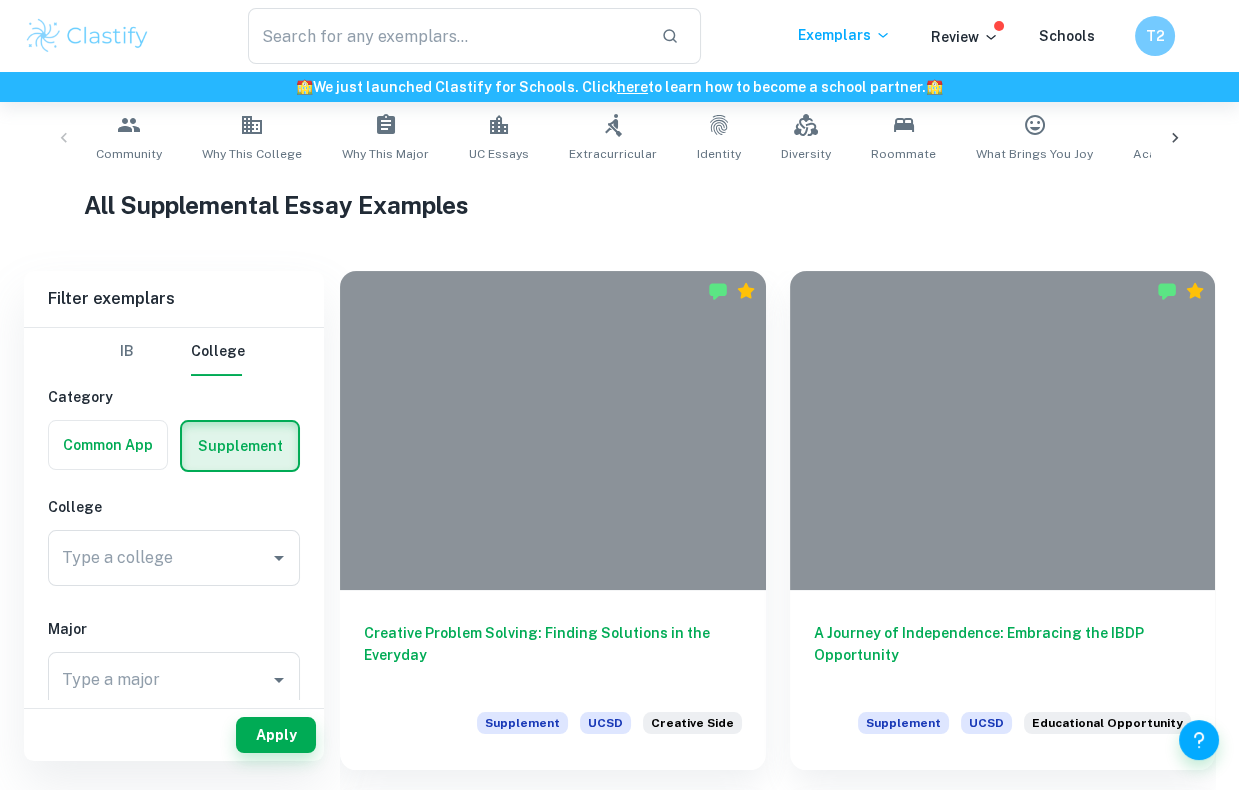 scroll, scrollTop: 407, scrollLeft: 0, axis: vertical 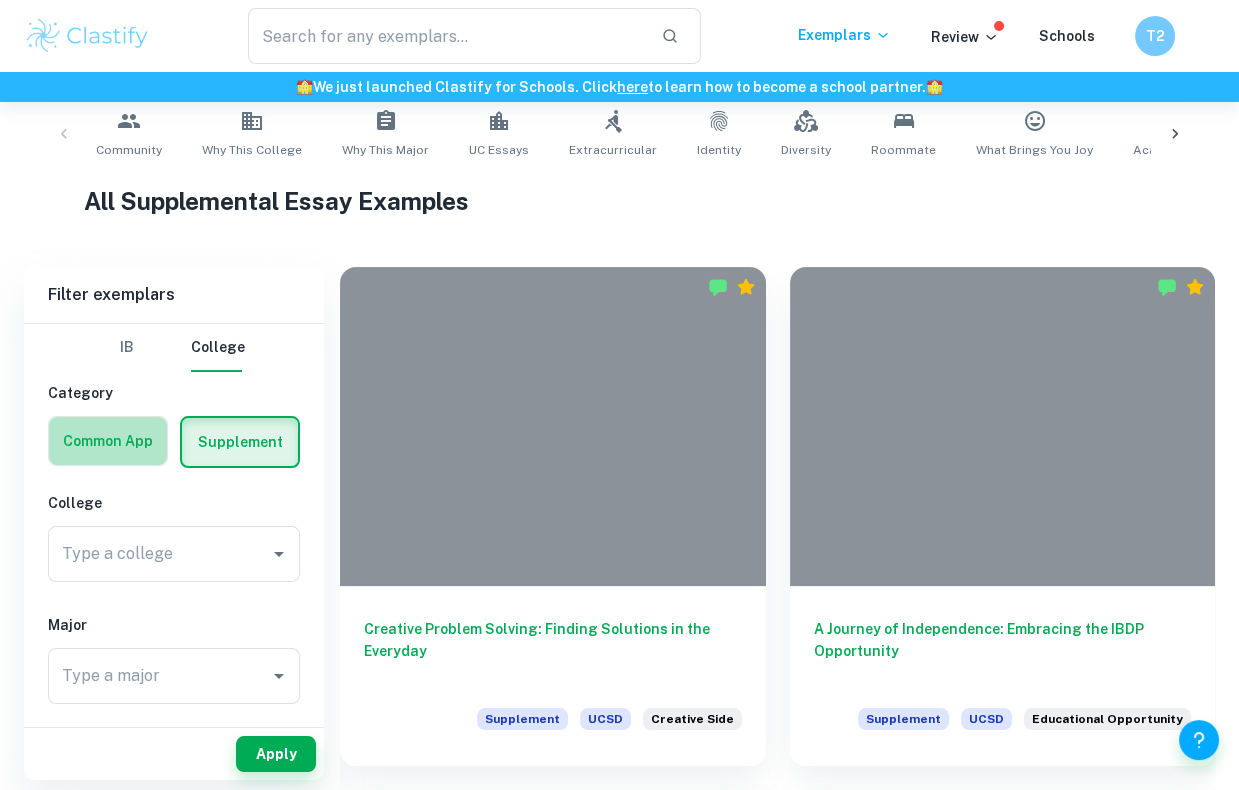 click at bounding box center [108, 441] 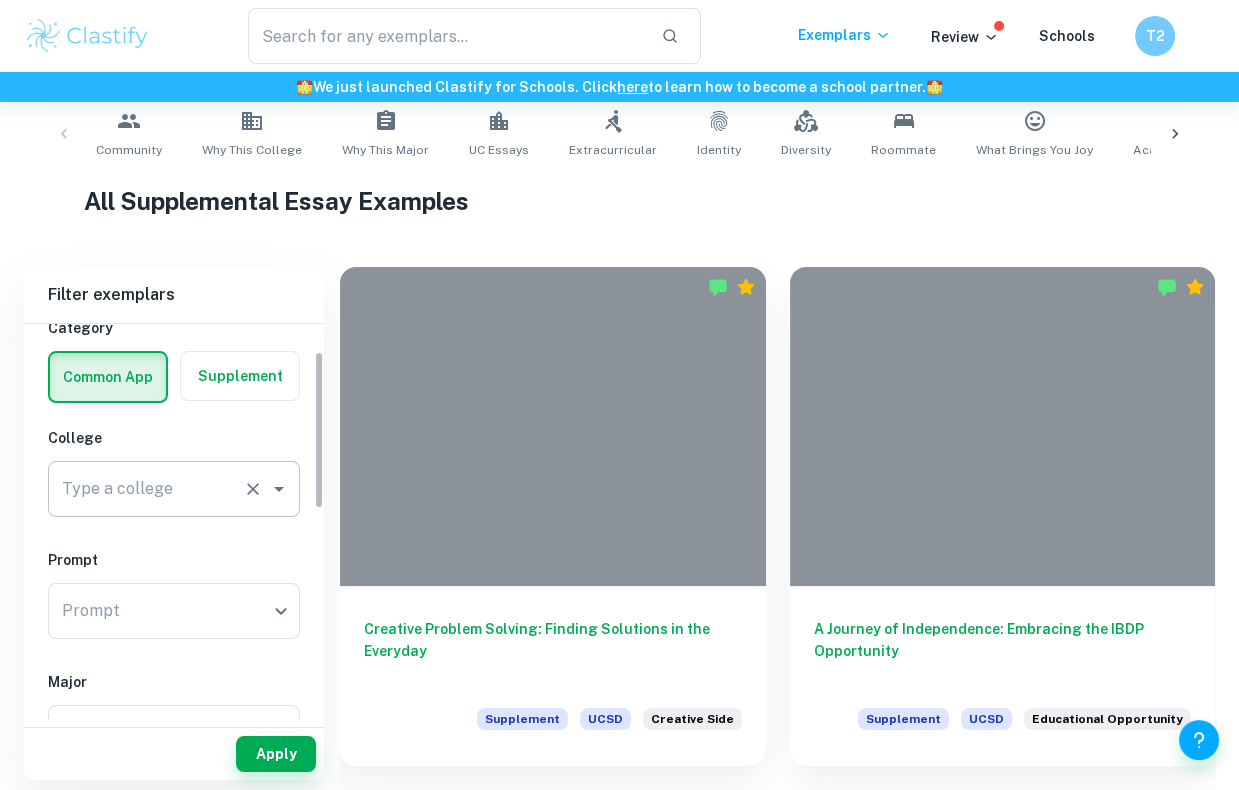 scroll, scrollTop: 68, scrollLeft: 0, axis: vertical 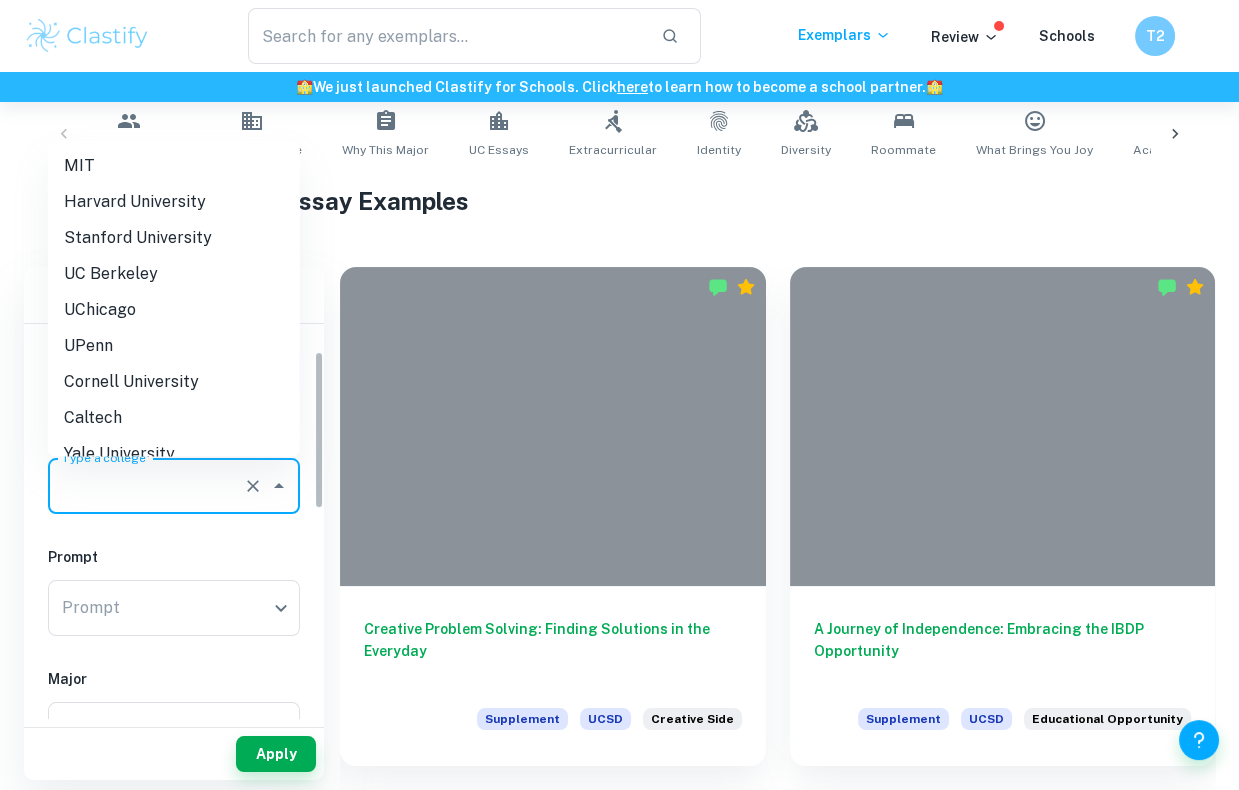 click on "Type a college" at bounding box center [146, 486] 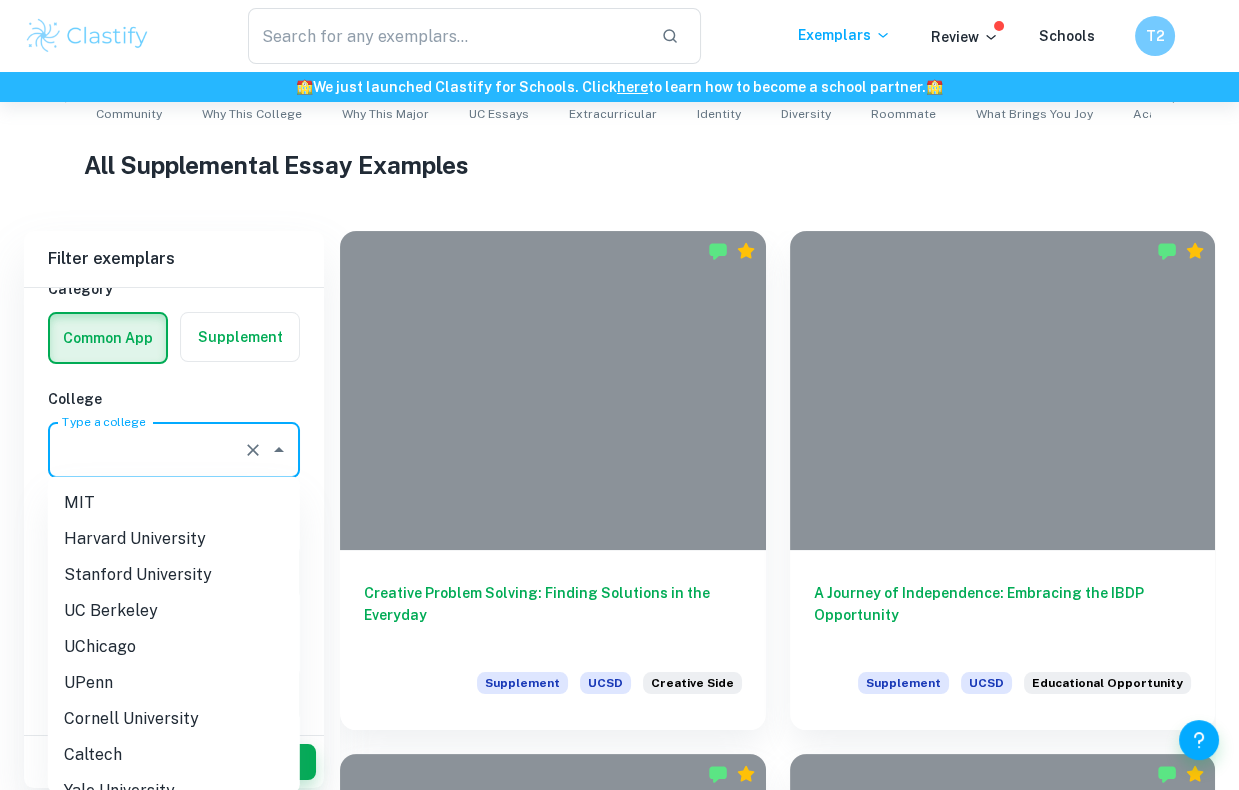 scroll, scrollTop: 452, scrollLeft: 0, axis: vertical 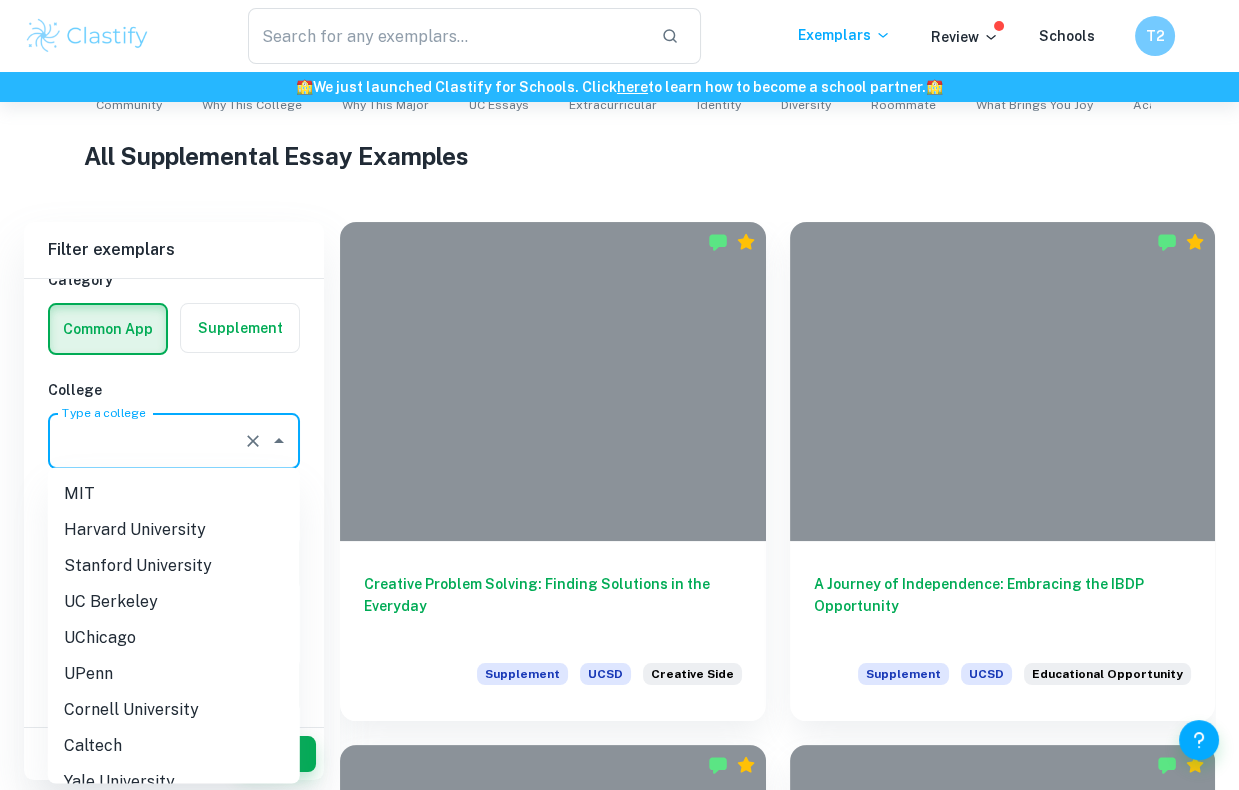 click on "Type a college" at bounding box center [146, 441] 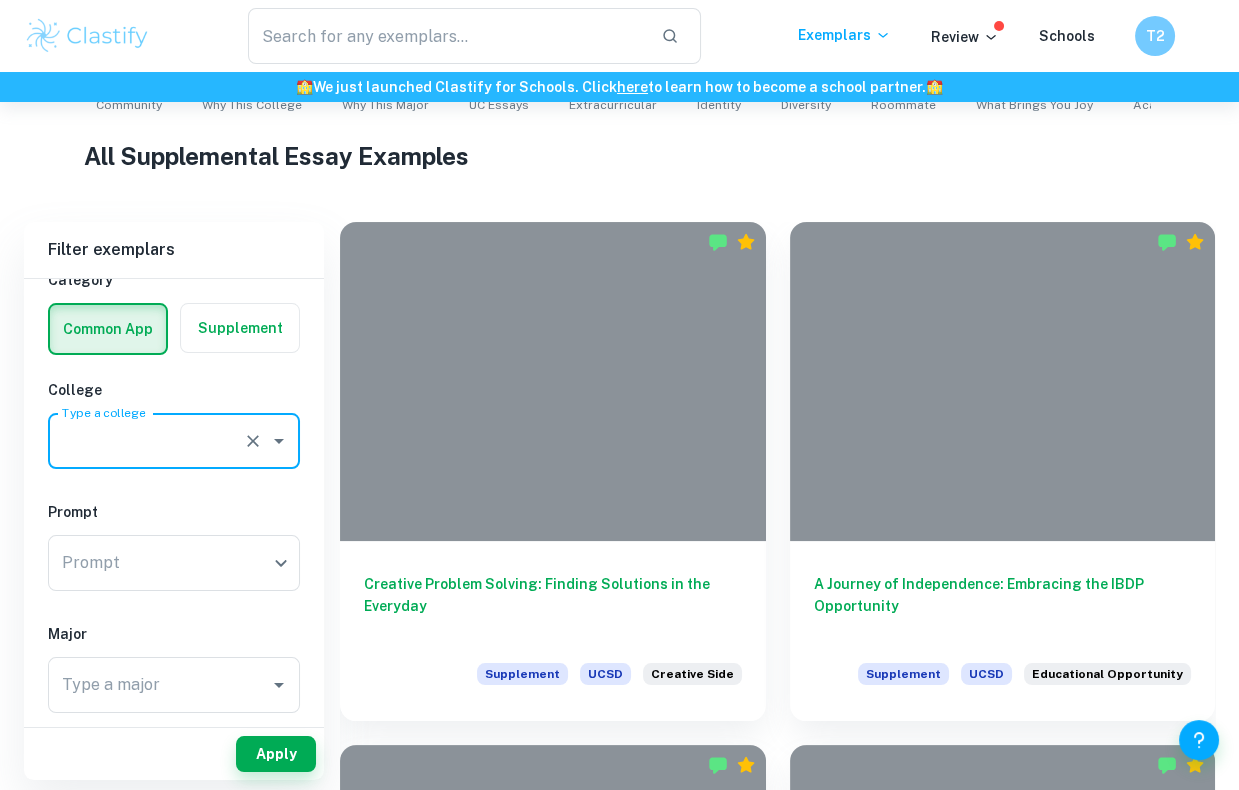 click at bounding box center (279, 441) 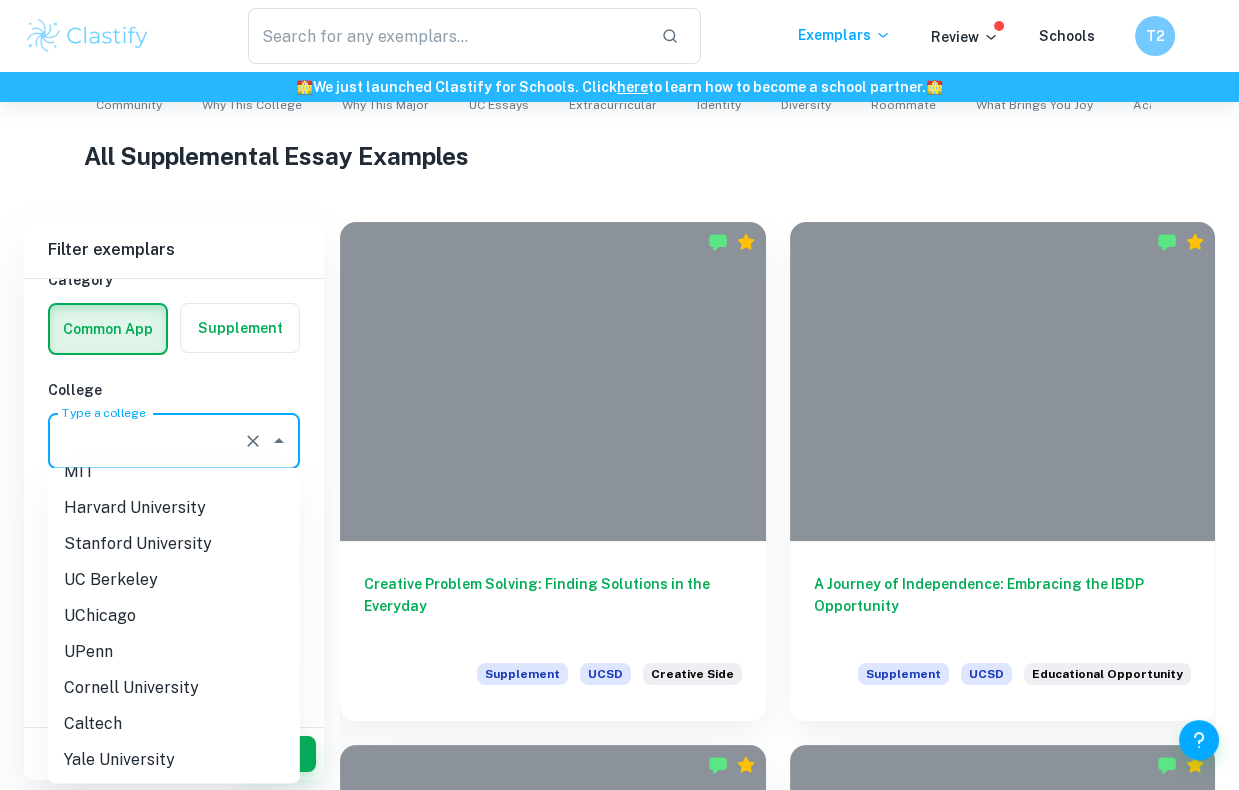 scroll, scrollTop: 53, scrollLeft: 0, axis: vertical 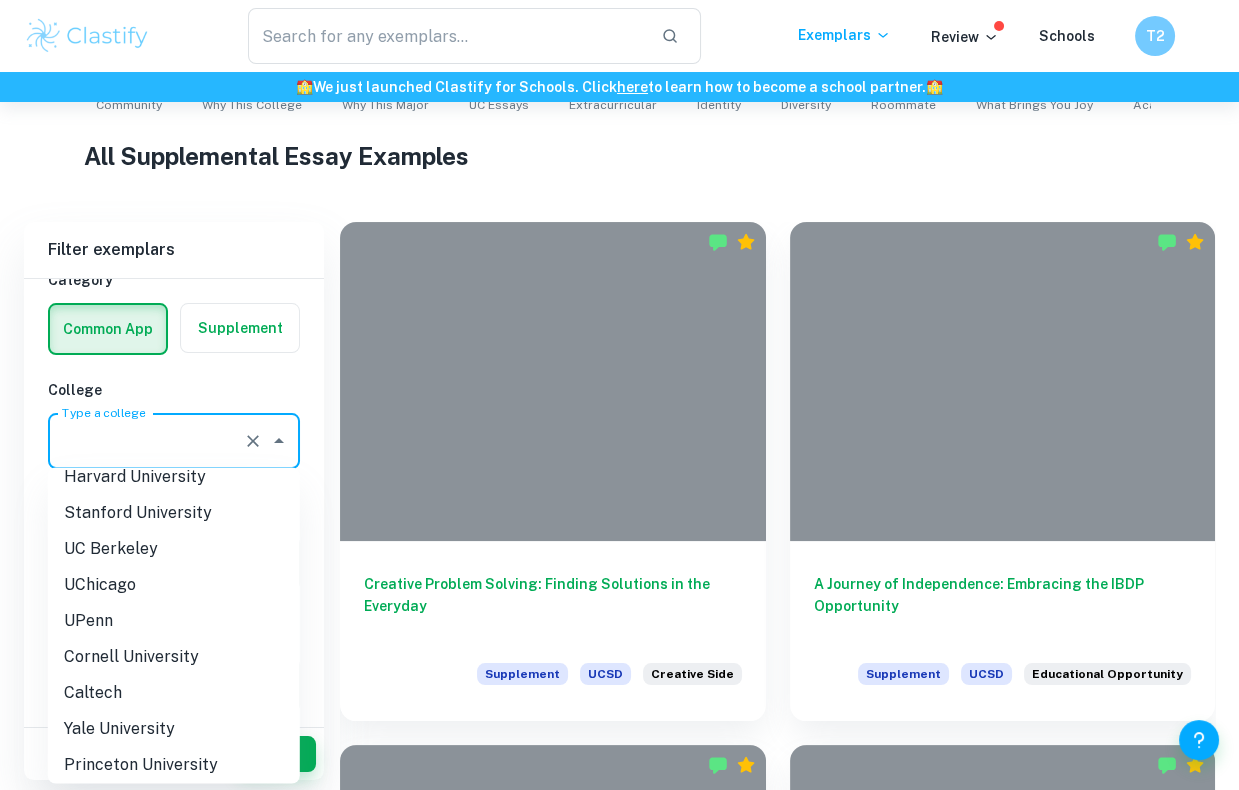 click on "Stanford University" at bounding box center [174, 512] 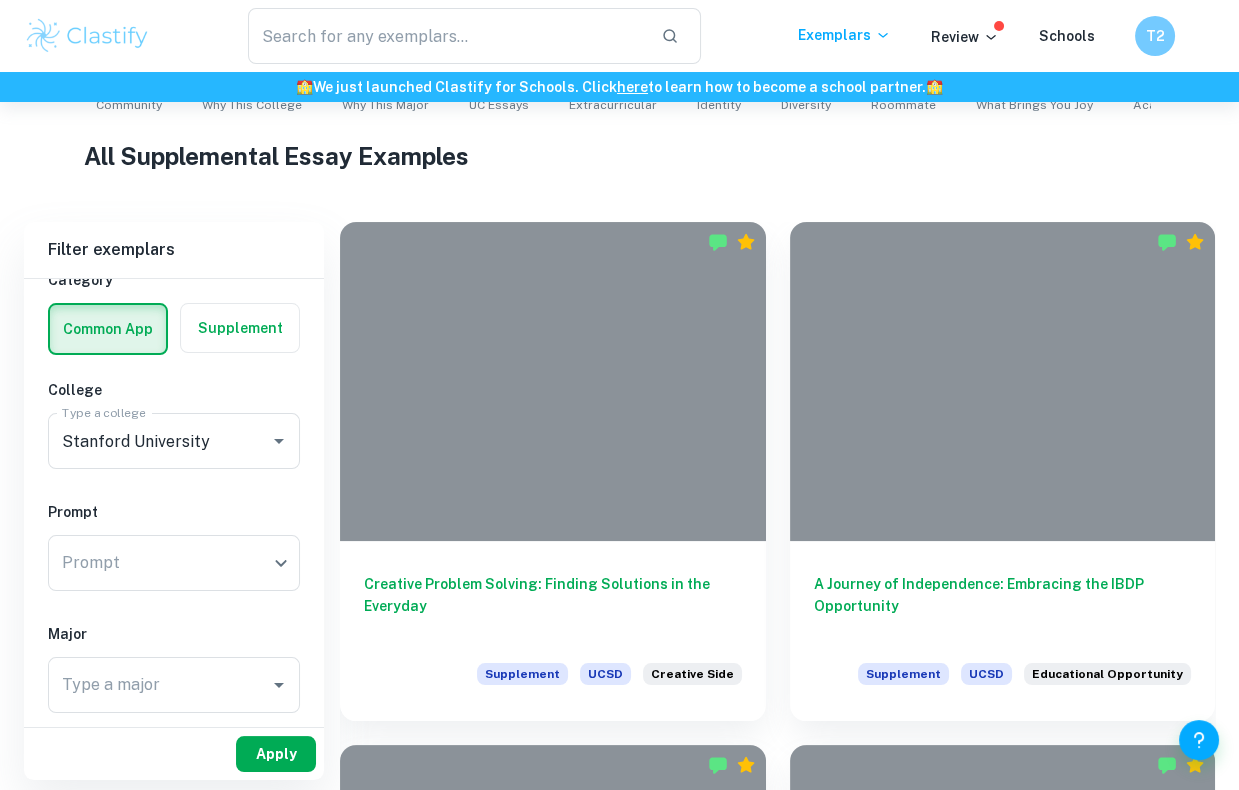 click on "Apply" at bounding box center (276, 754) 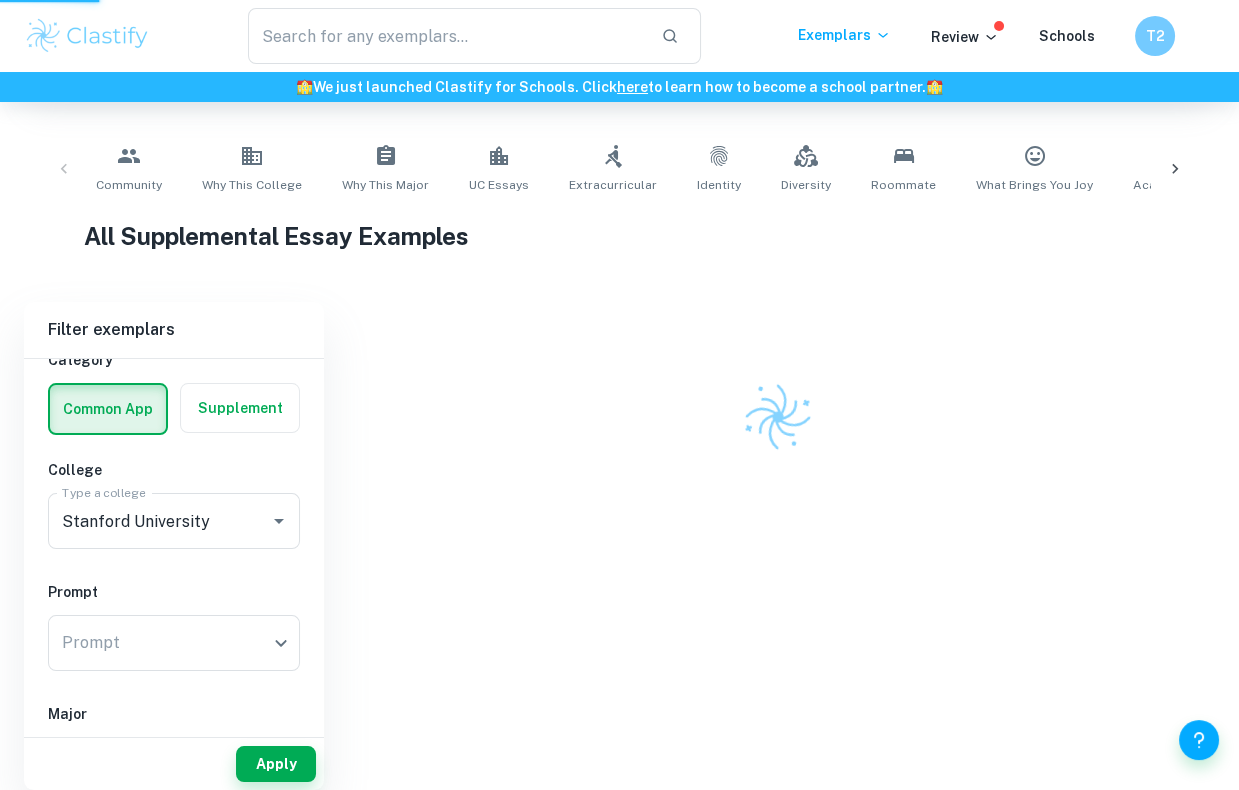 scroll, scrollTop: 292, scrollLeft: 0, axis: vertical 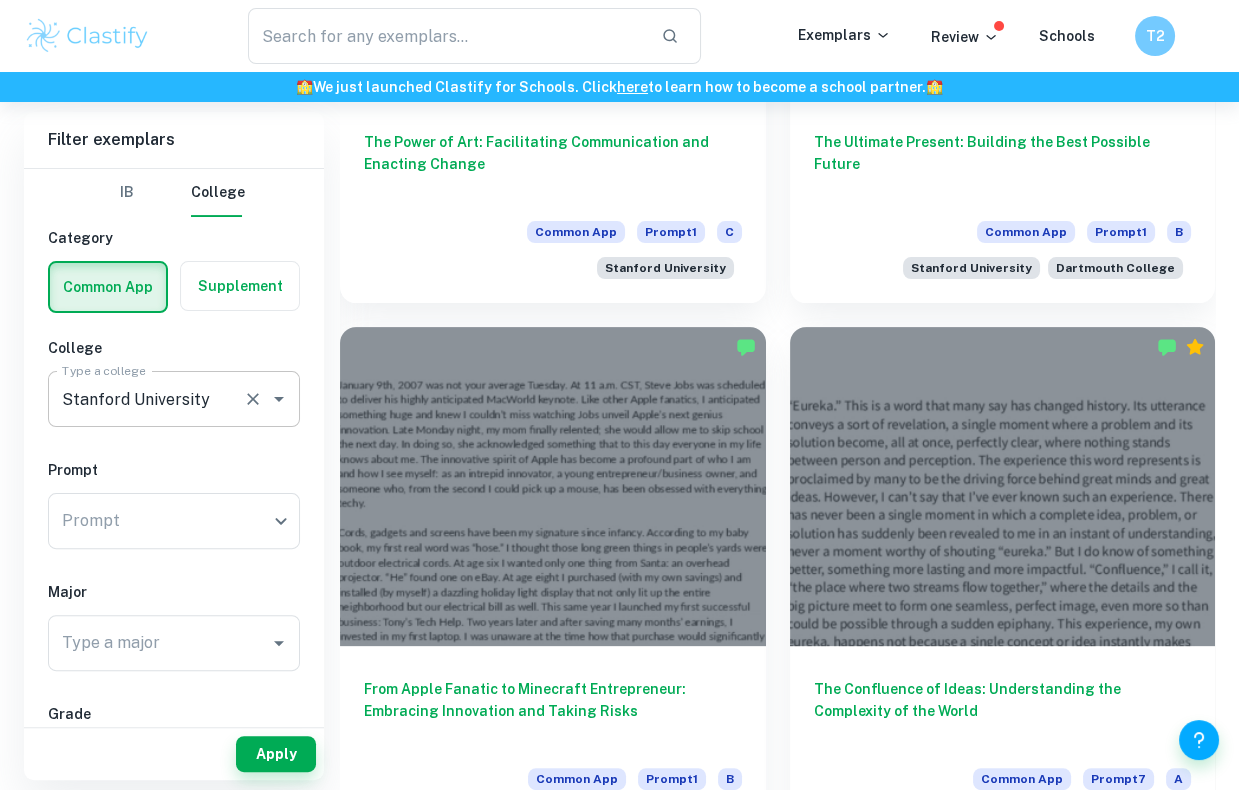 click on "Stanford University" at bounding box center [146, 399] 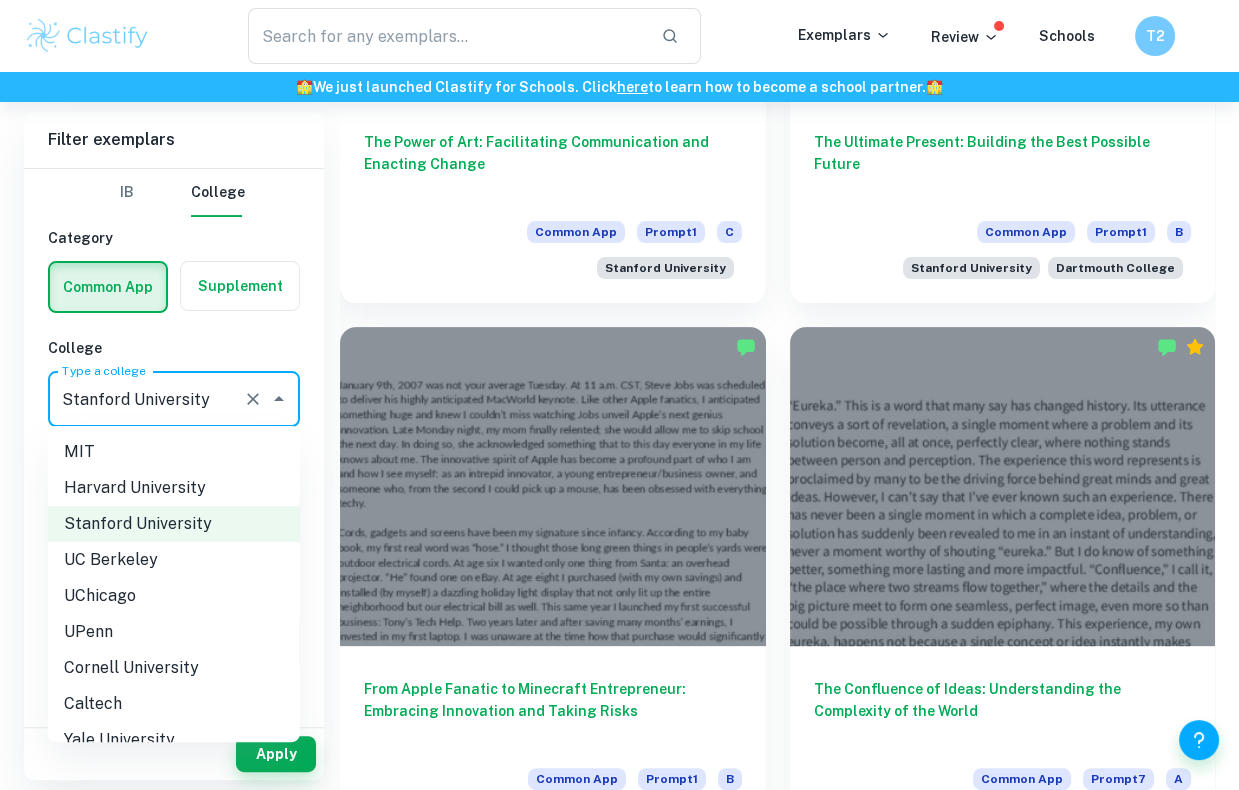click on "UChicago" at bounding box center (174, 596) 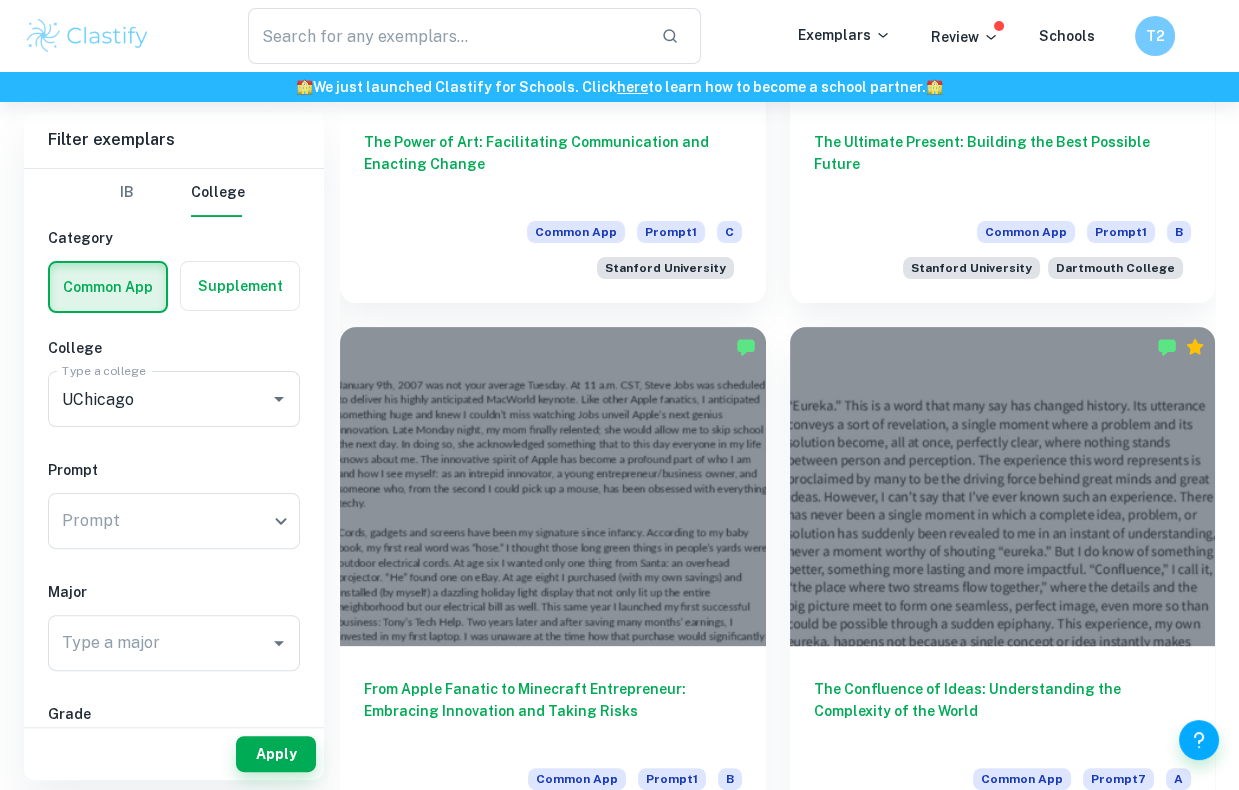 drag, startPoint x: 257, startPoint y: 744, endPoint x: 359, endPoint y: 604, distance: 173.21663 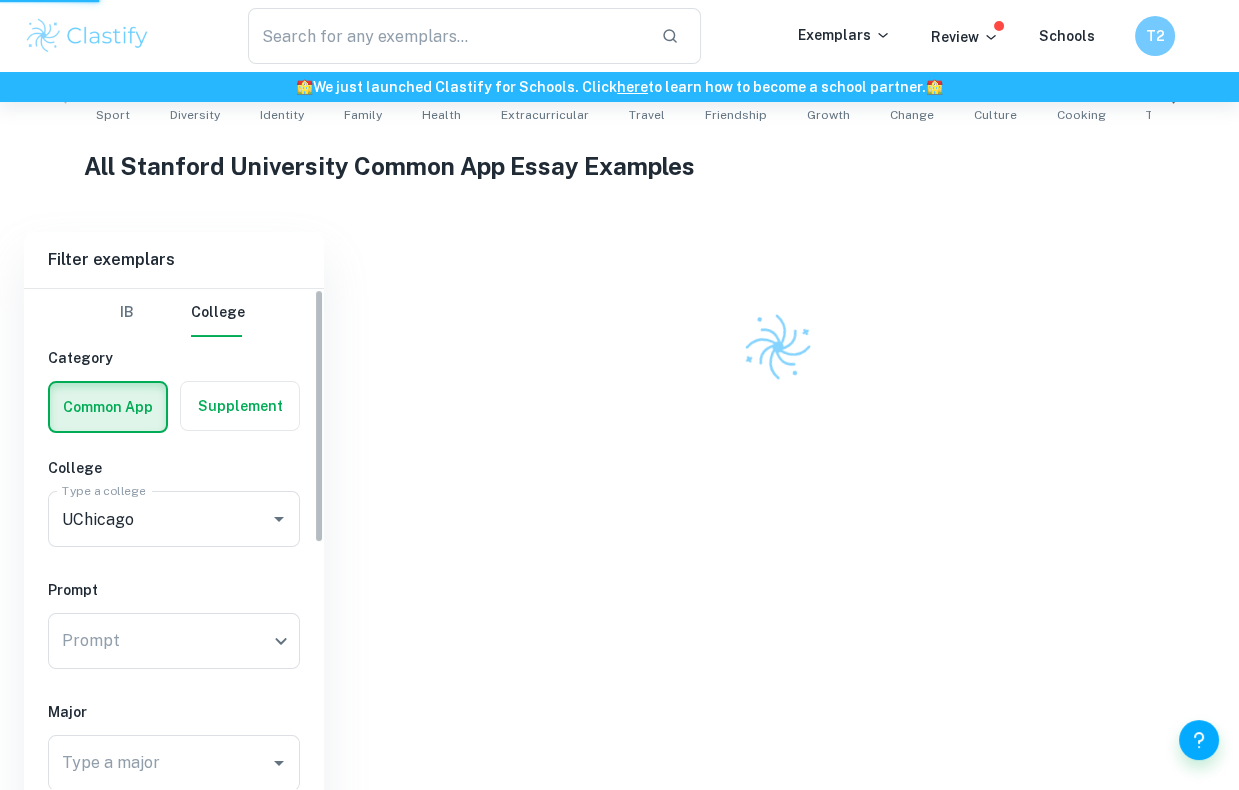 scroll, scrollTop: 372, scrollLeft: 0, axis: vertical 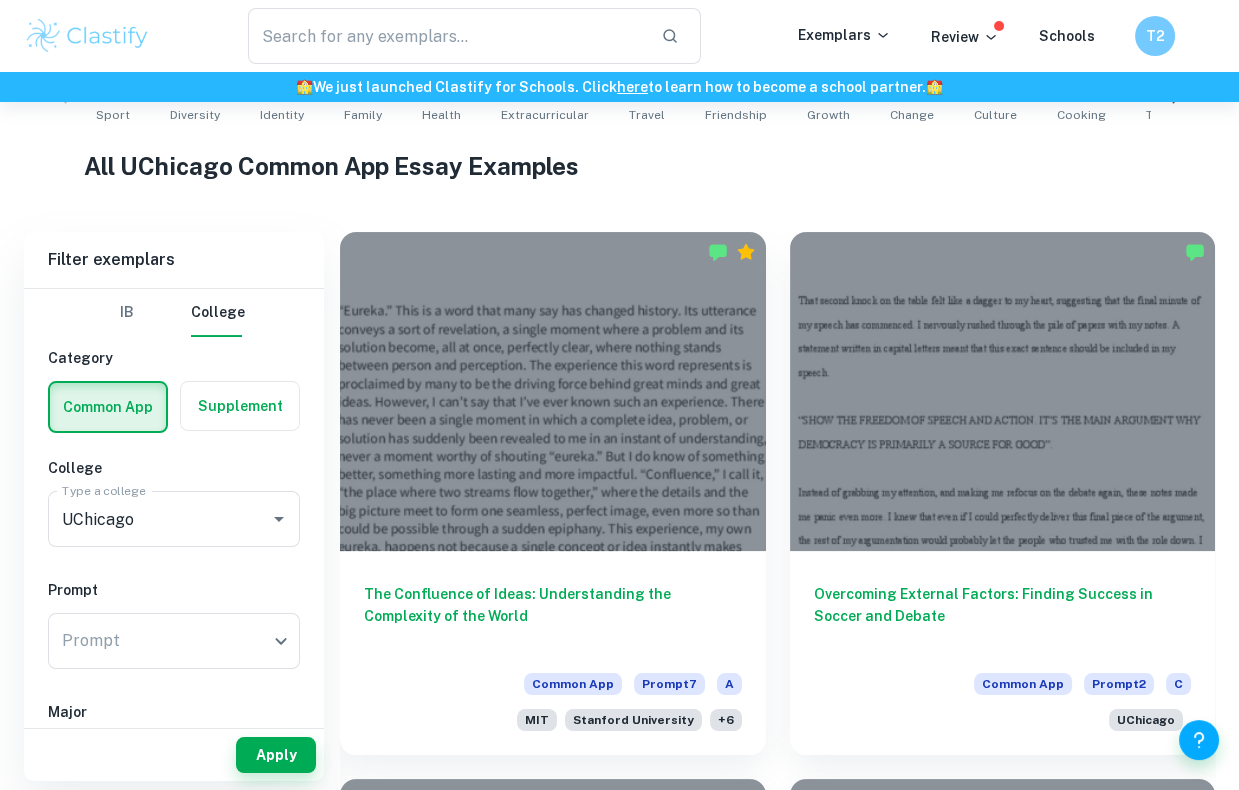 click at bounding box center (240, 406) 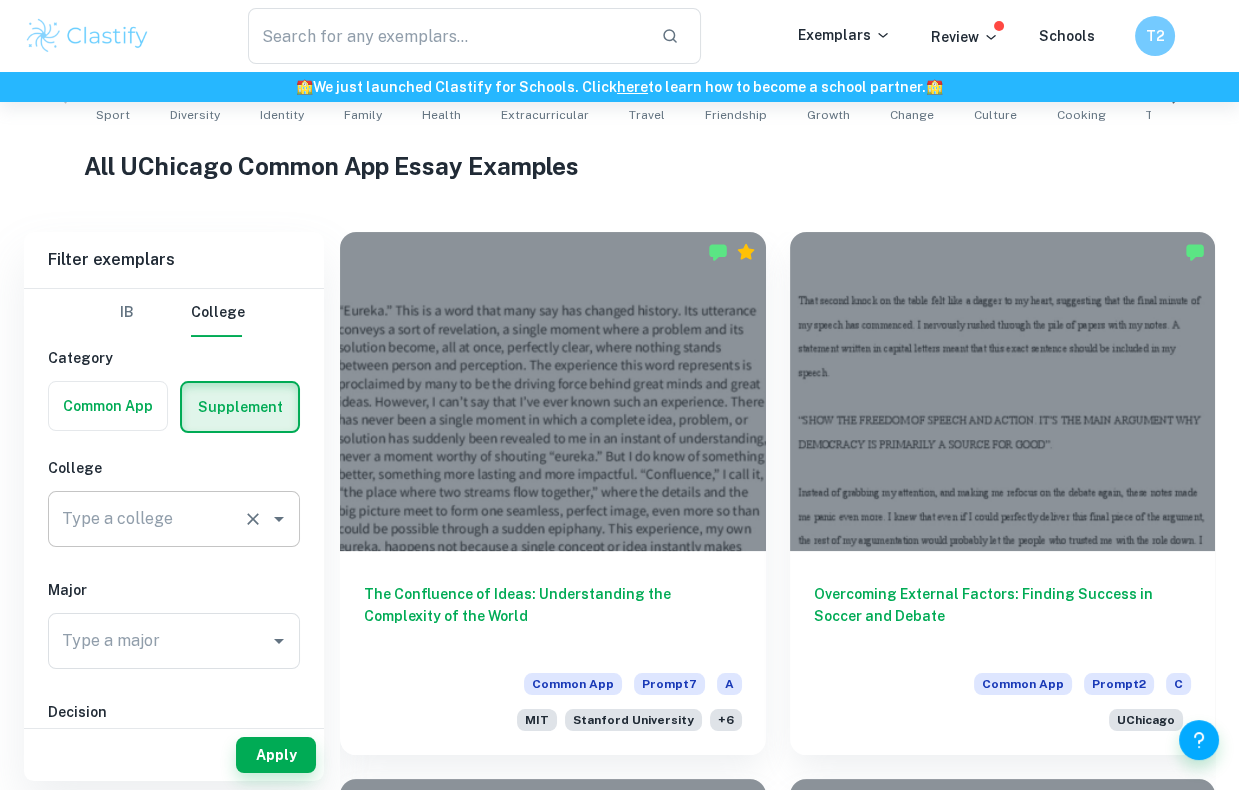 click on "Type a college Type a college" at bounding box center (174, 519) 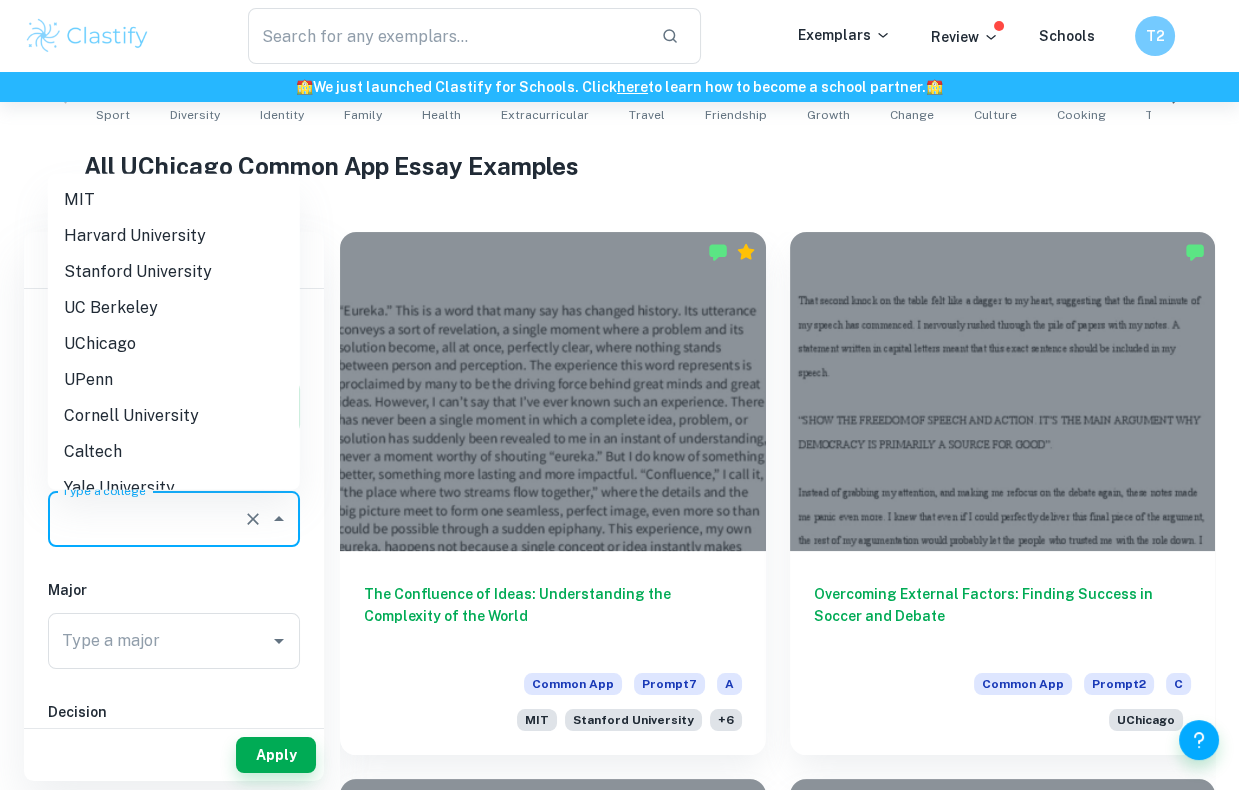 click on "UChicago" at bounding box center [174, 344] 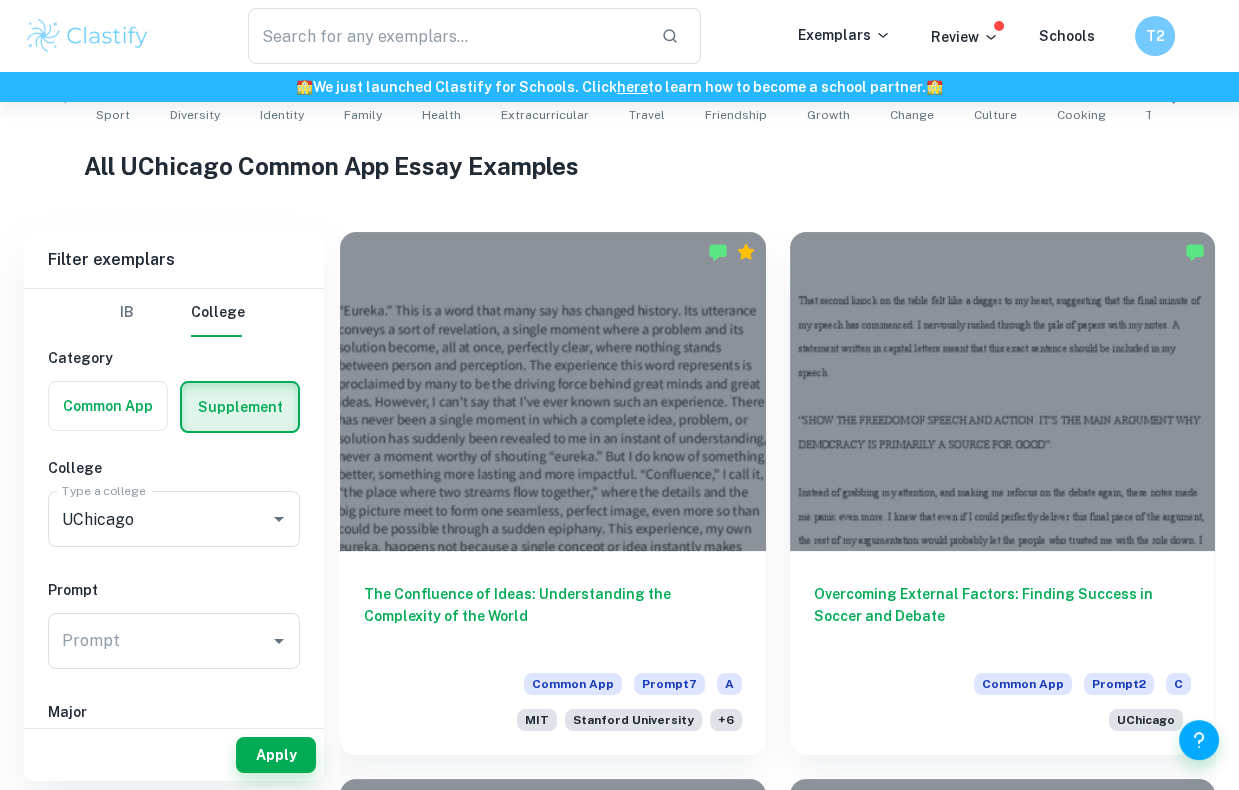 click on "Apply" at bounding box center [174, 750] 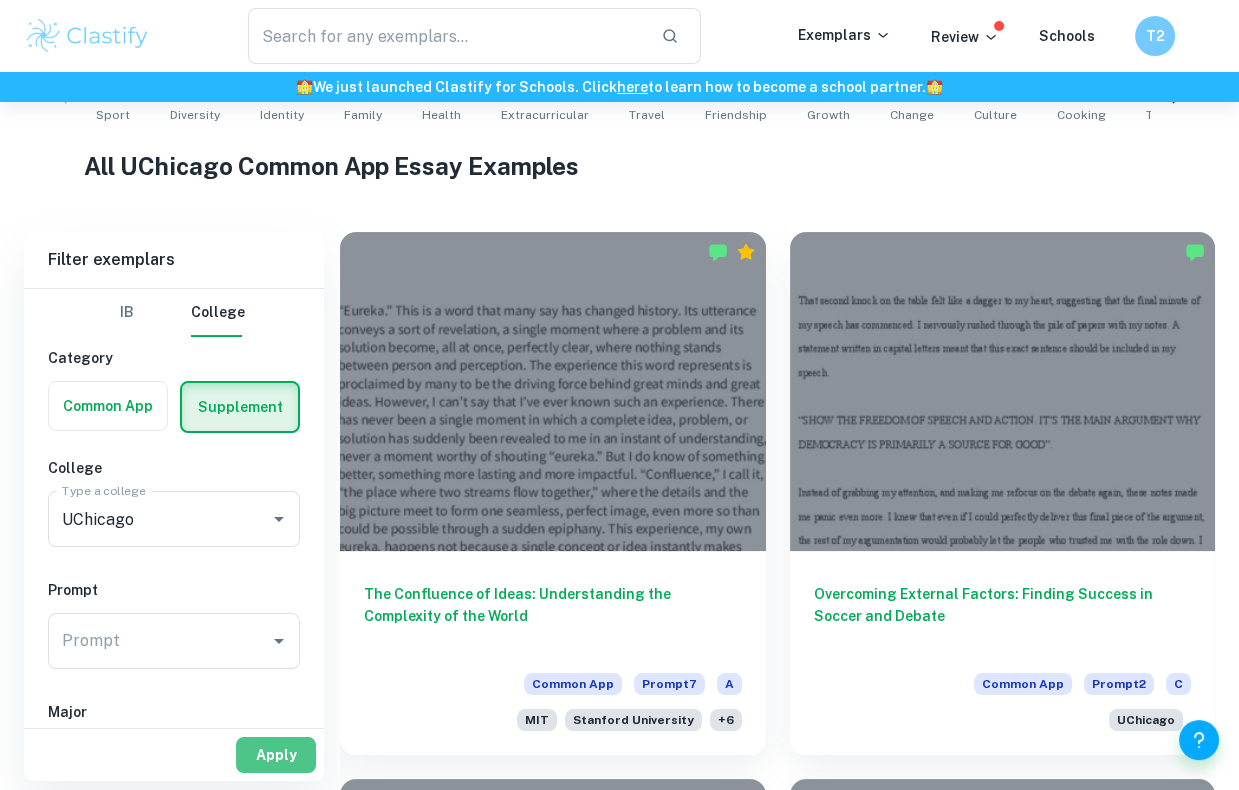click on "Apply" at bounding box center (276, 755) 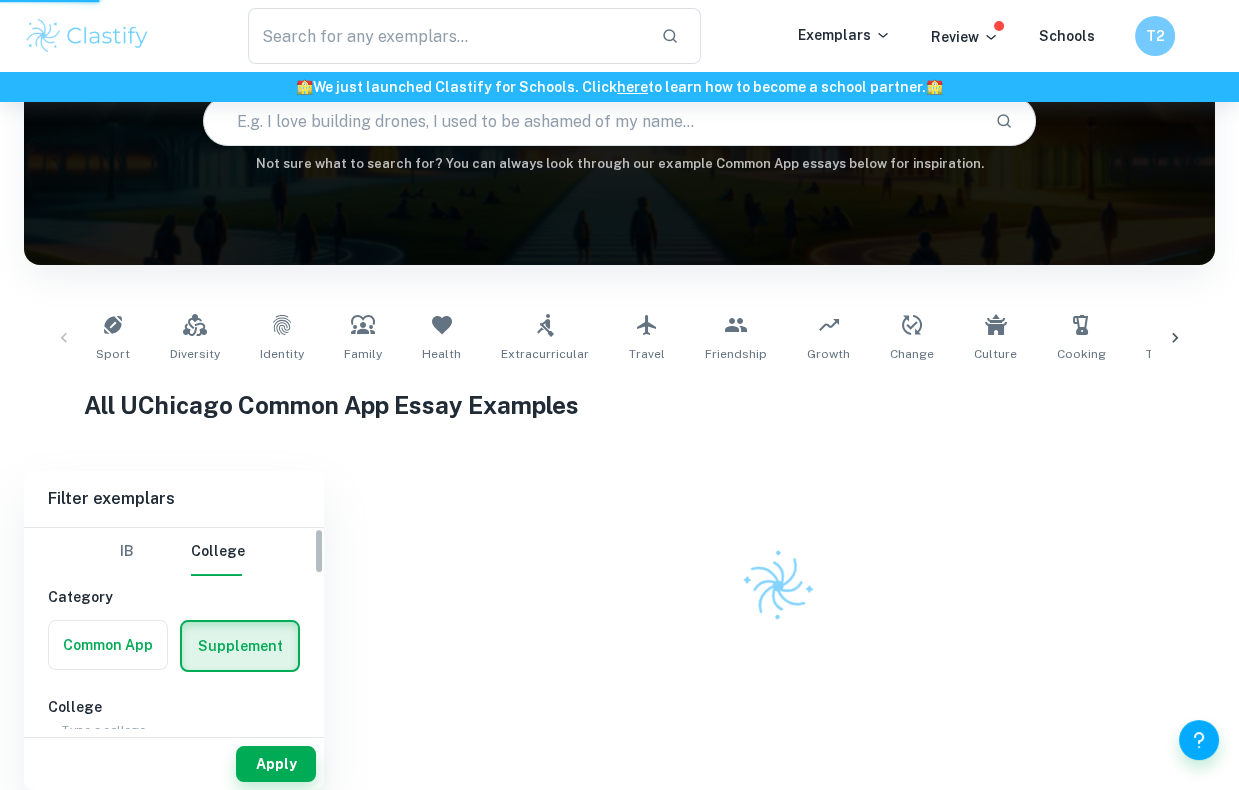 scroll, scrollTop: 183, scrollLeft: 0, axis: vertical 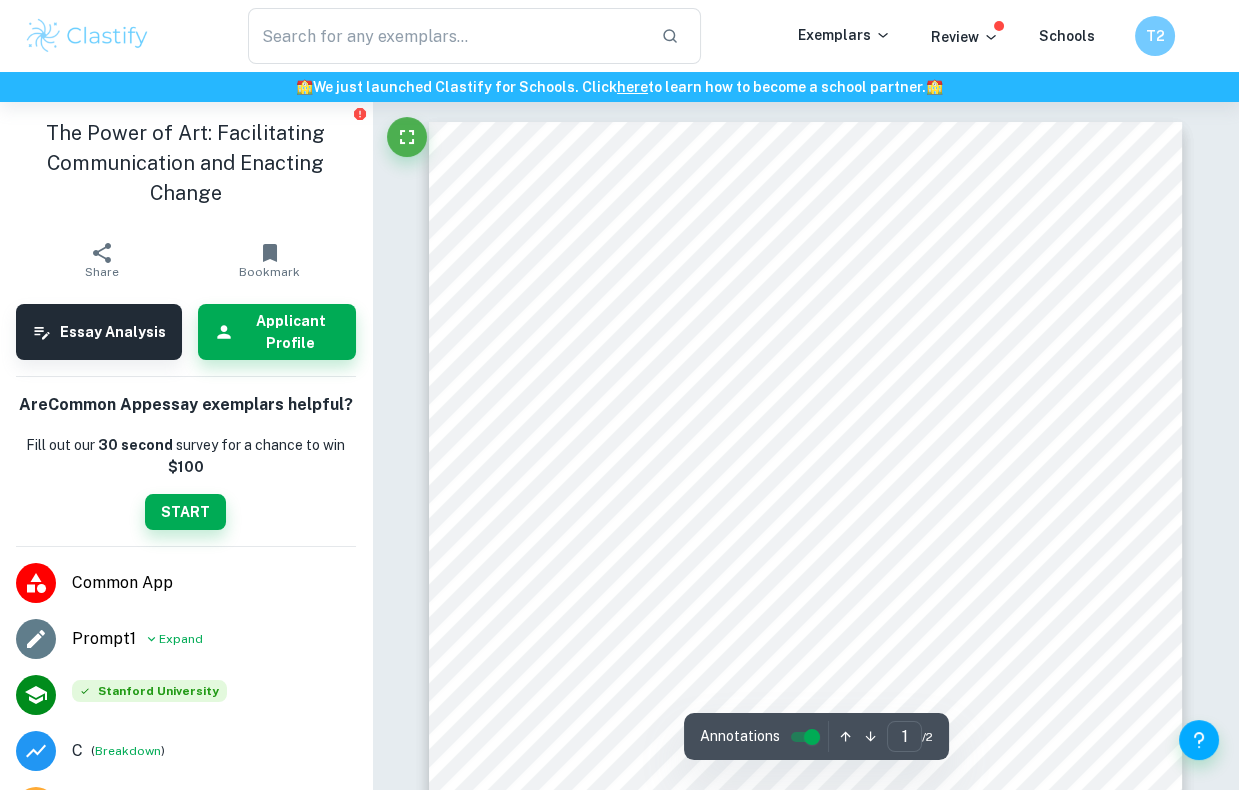 click on "Tony ferociously attacked his Bible. He then clapped his hands sharply over his ears, shut his eyes tight, and started rocking back and forth in his seat. I had just started working with Tony as a classroom buddy at his Bible School. Panicked, I ran to the cupboard and returned with a box of crayons and some paper. He cautiously accepted my offering. As he made the first mark on the paper, I saw his eyes light up. He tried out all of the colors, but especially loved the sea green crayon. He evidently liked to scrape up the wax from the paper for sensory stimulation and enjoyed coloring as a means of relaxation. As I watched him create piles of wax on the table, I had a revelation. As an artist, I had previously believed that art is centered on the aesthetic. In my mind, art meant the creation of a masterpiece. However, my work with Tony demonstrated that art is so much more than something to admire in a museum. Art facilitates communication in having to say a word. We speak in color." at bounding box center [805, 654] 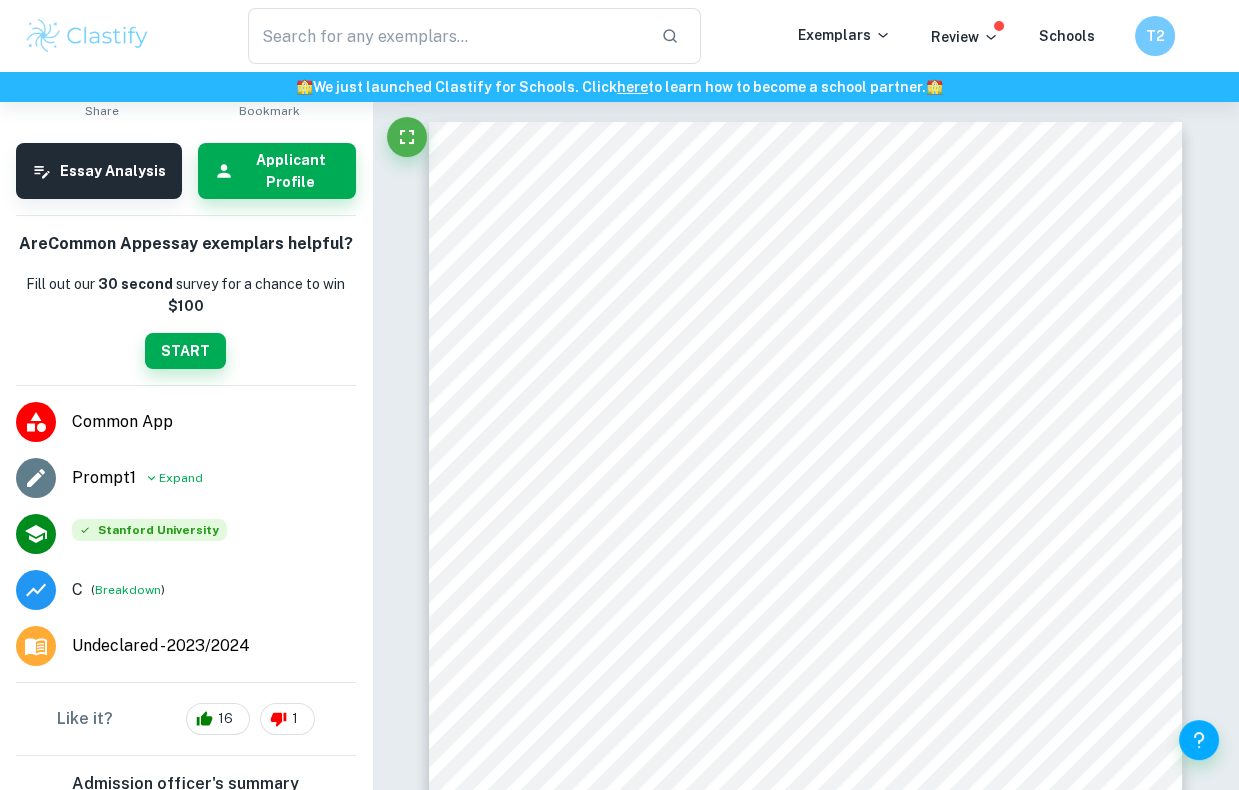 scroll, scrollTop: 193, scrollLeft: 0, axis: vertical 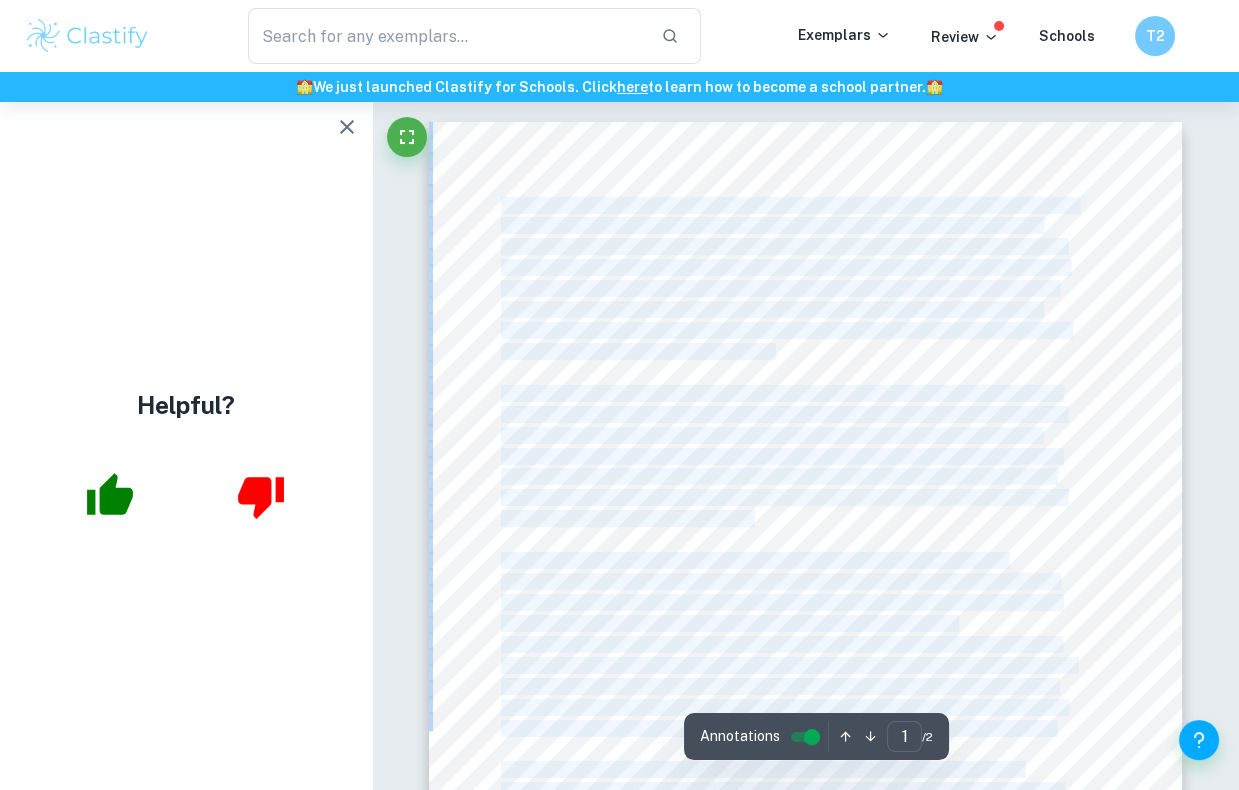 drag, startPoint x: 813, startPoint y: 352, endPoint x: 503, endPoint y: 194, distance: 347.94254 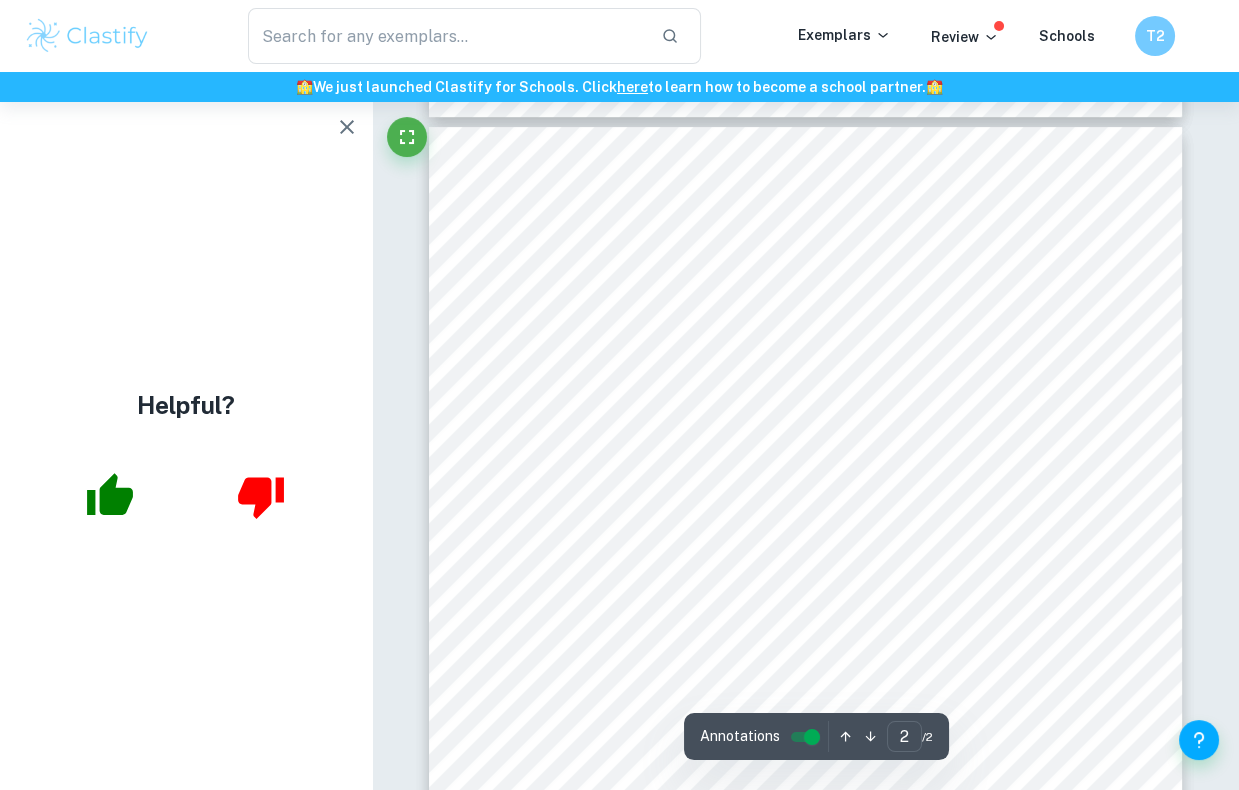 click on "regardless of the community that I am a part of. I want to be the crayon or the illustration that facilitates communication in other people’s lives." at bounding box center (805, 659) 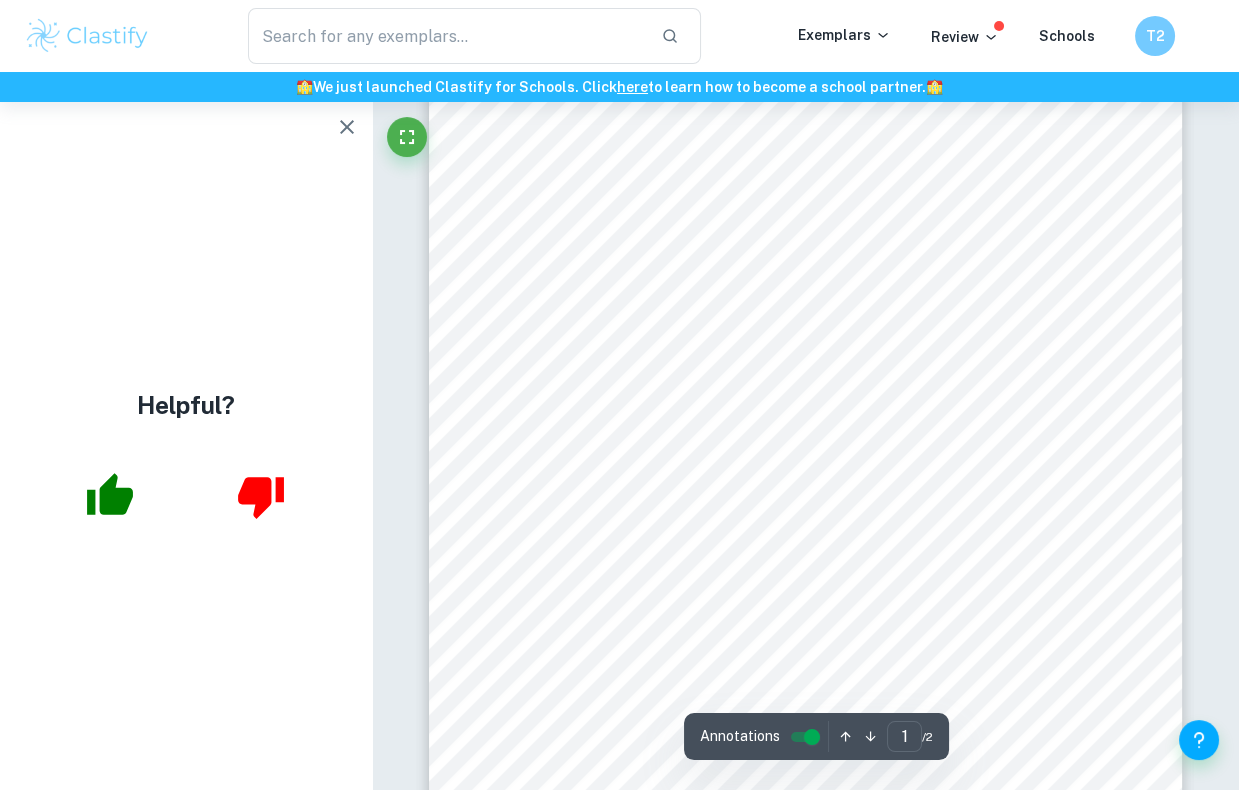 scroll, scrollTop: 0, scrollLeft: 0, axis: both 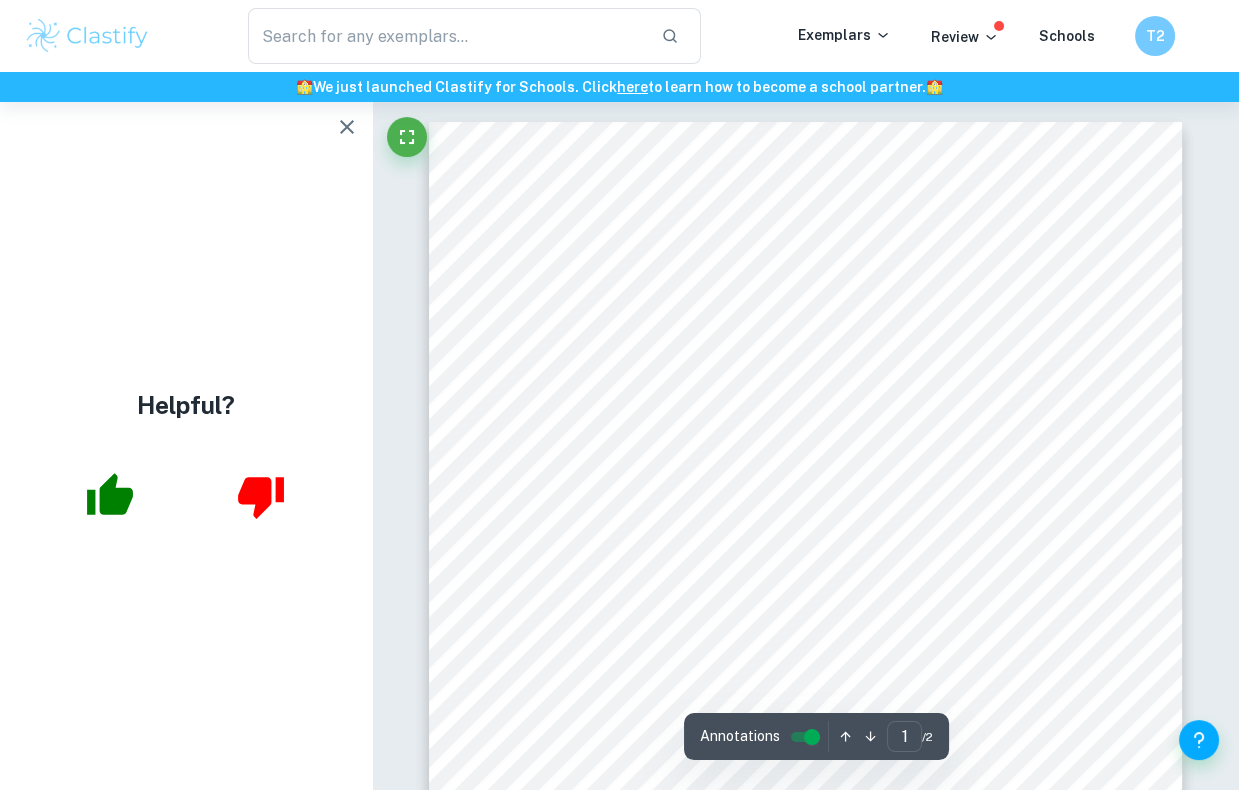 click 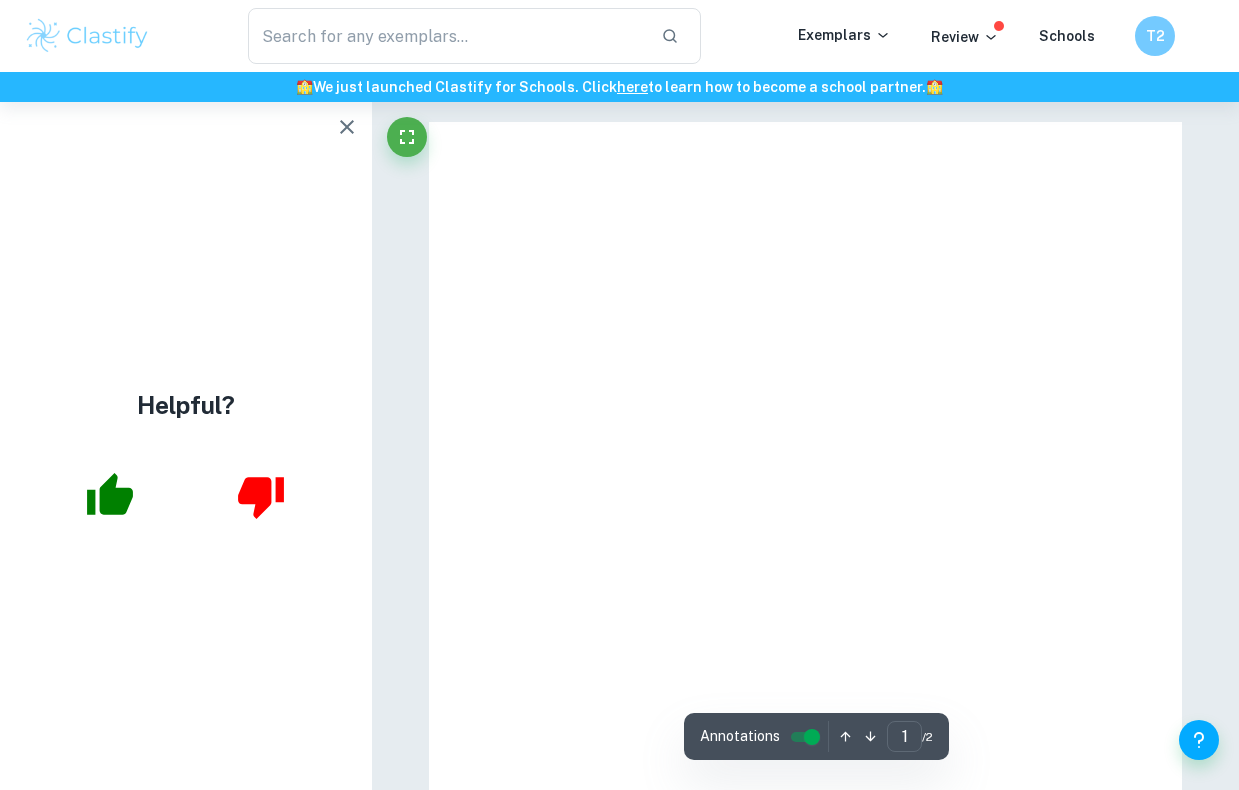 scroll, scrollTop: 0, scrollLeft: 0, axis: both 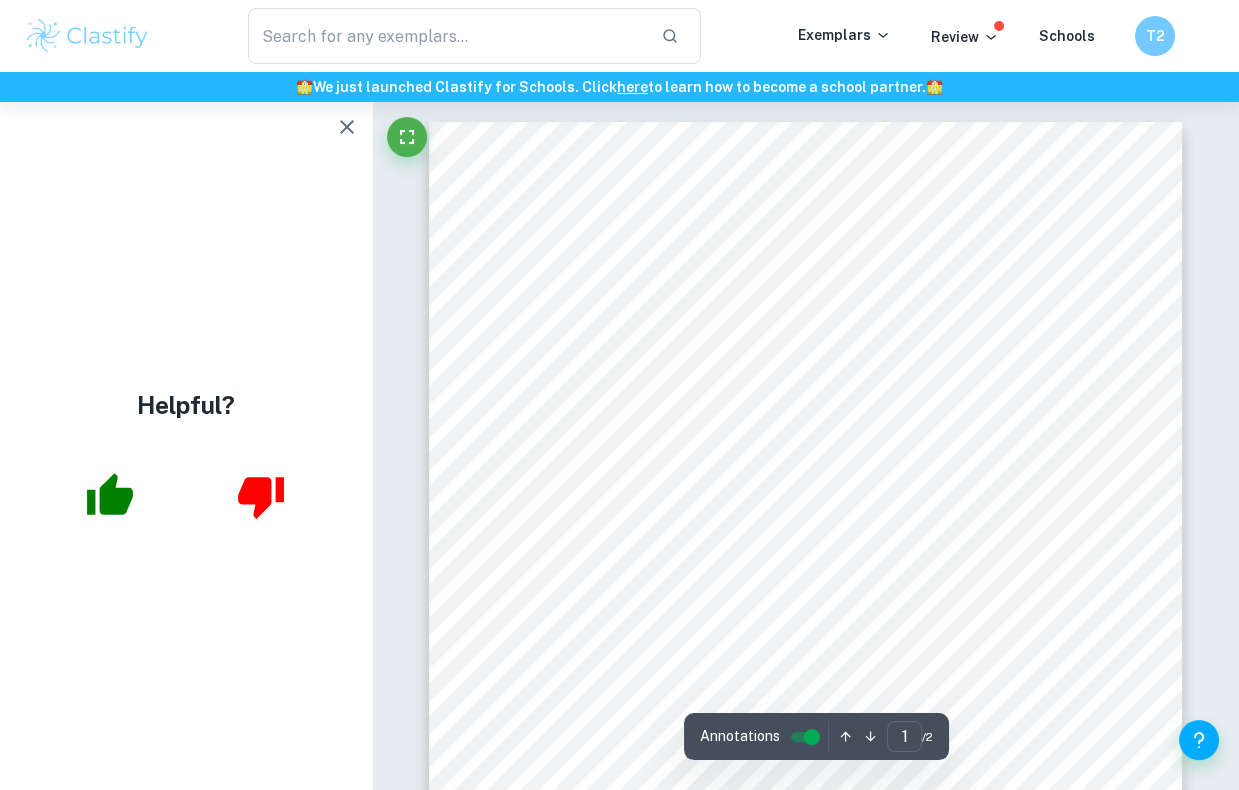 click 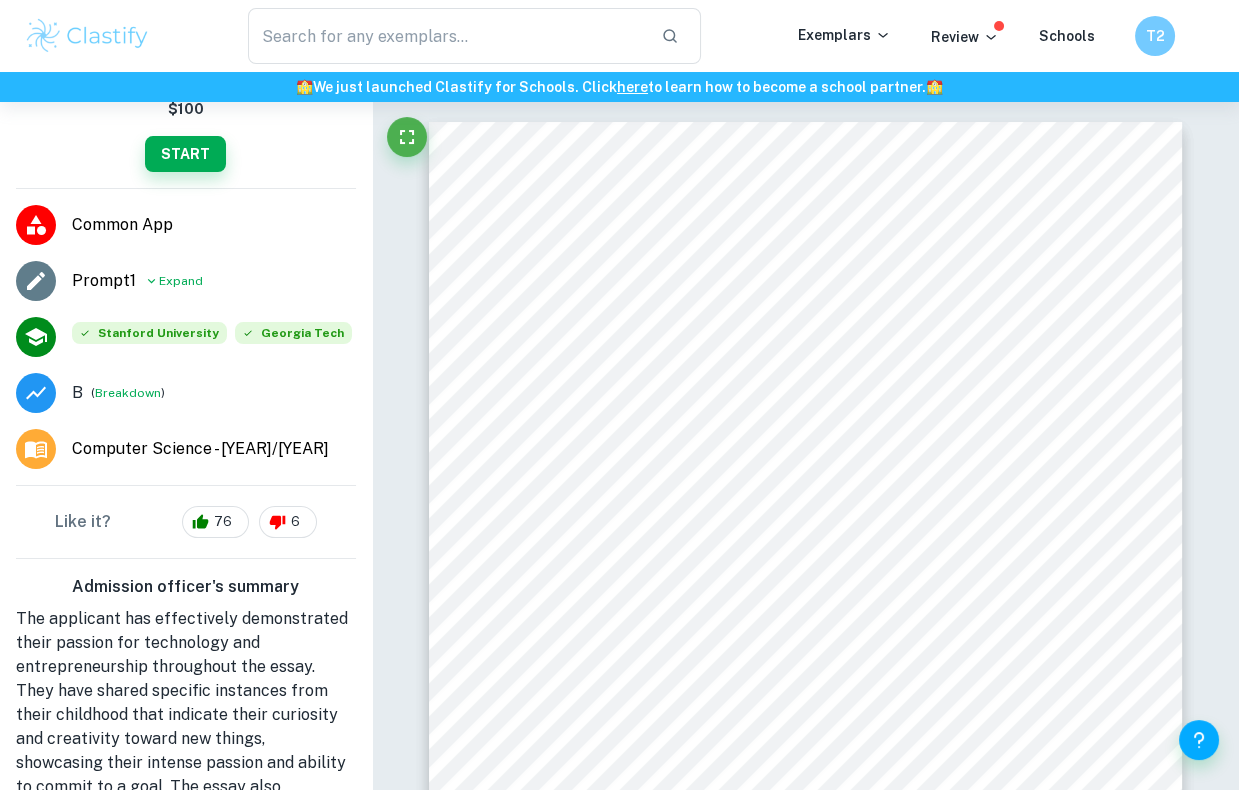 scroll, scrollTop: 402, scrollLeft: 0, axis: vertical 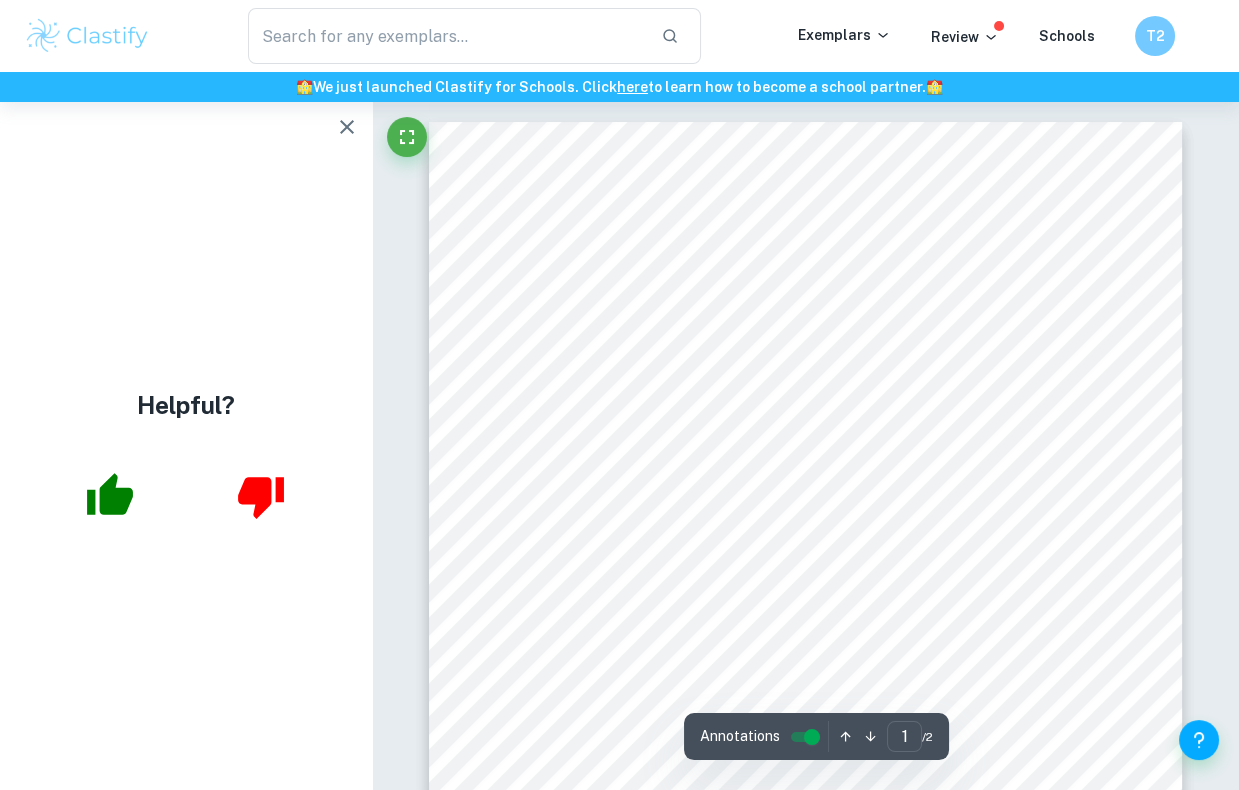 click on "[FIRST] [LAST] [FIRST] [LAST] [FIRST] [LAST]" at bounding box center (805, 654) 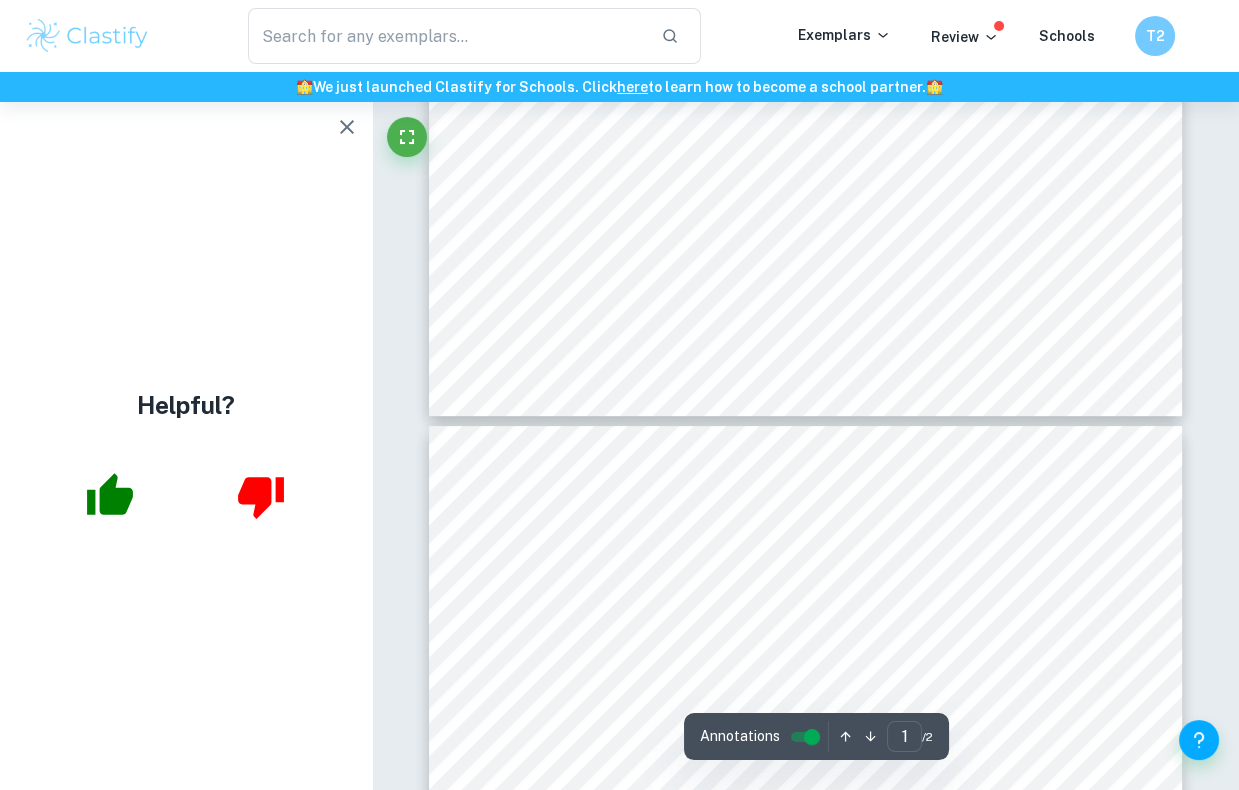 type on "2" 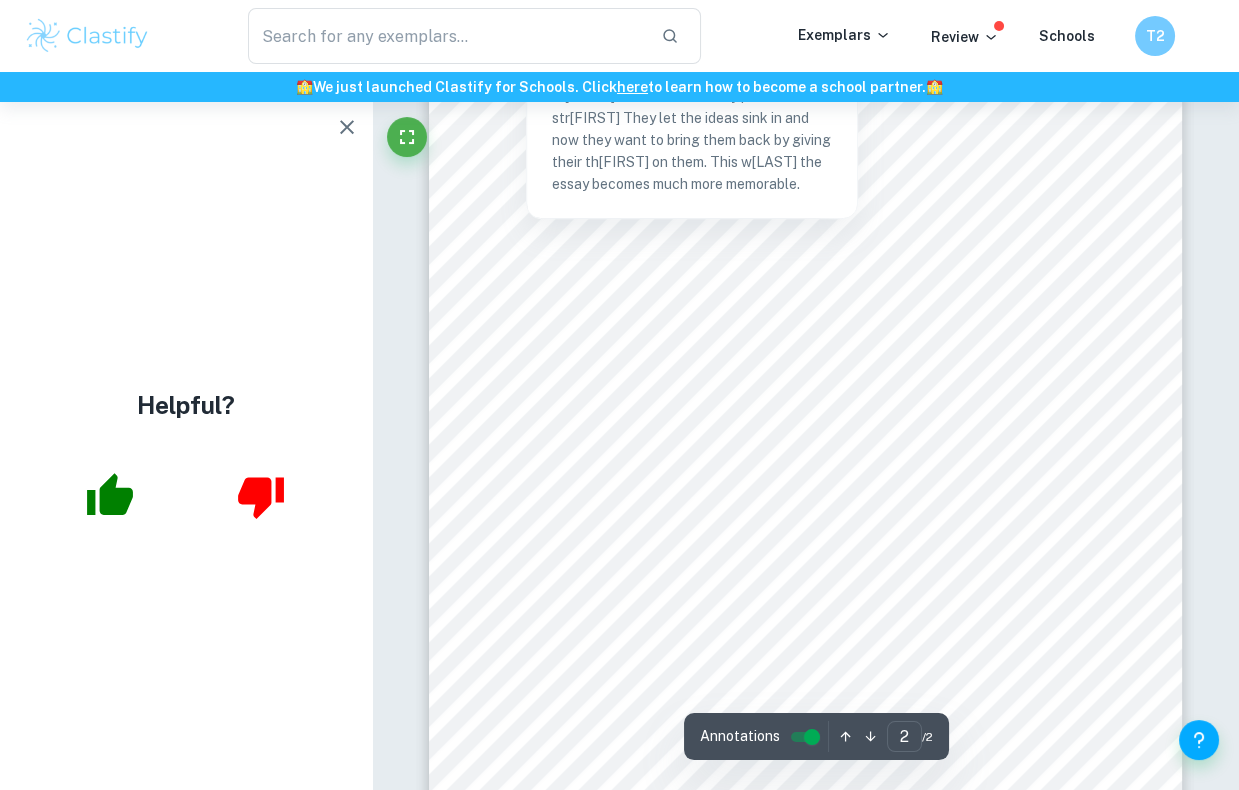 scroll, scrollTop: 1490, scrollLeft: 0, axis: vertical 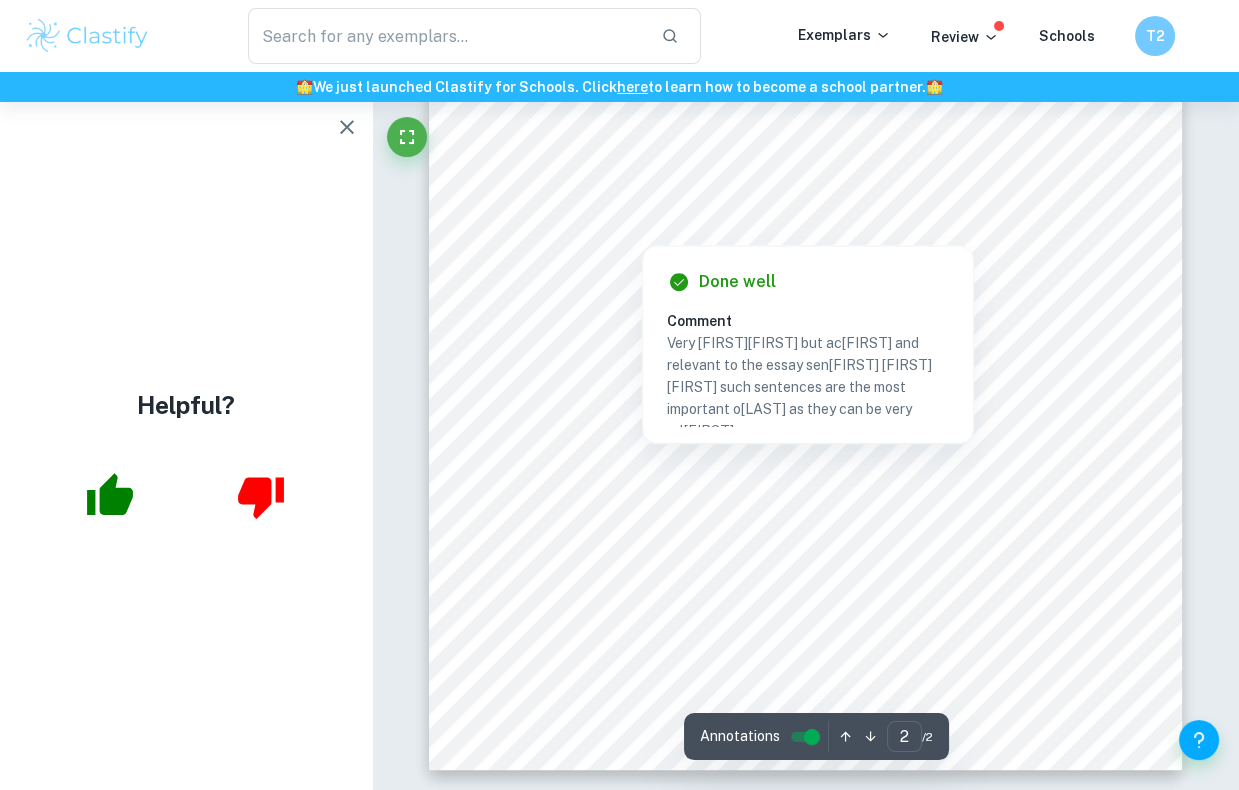 click 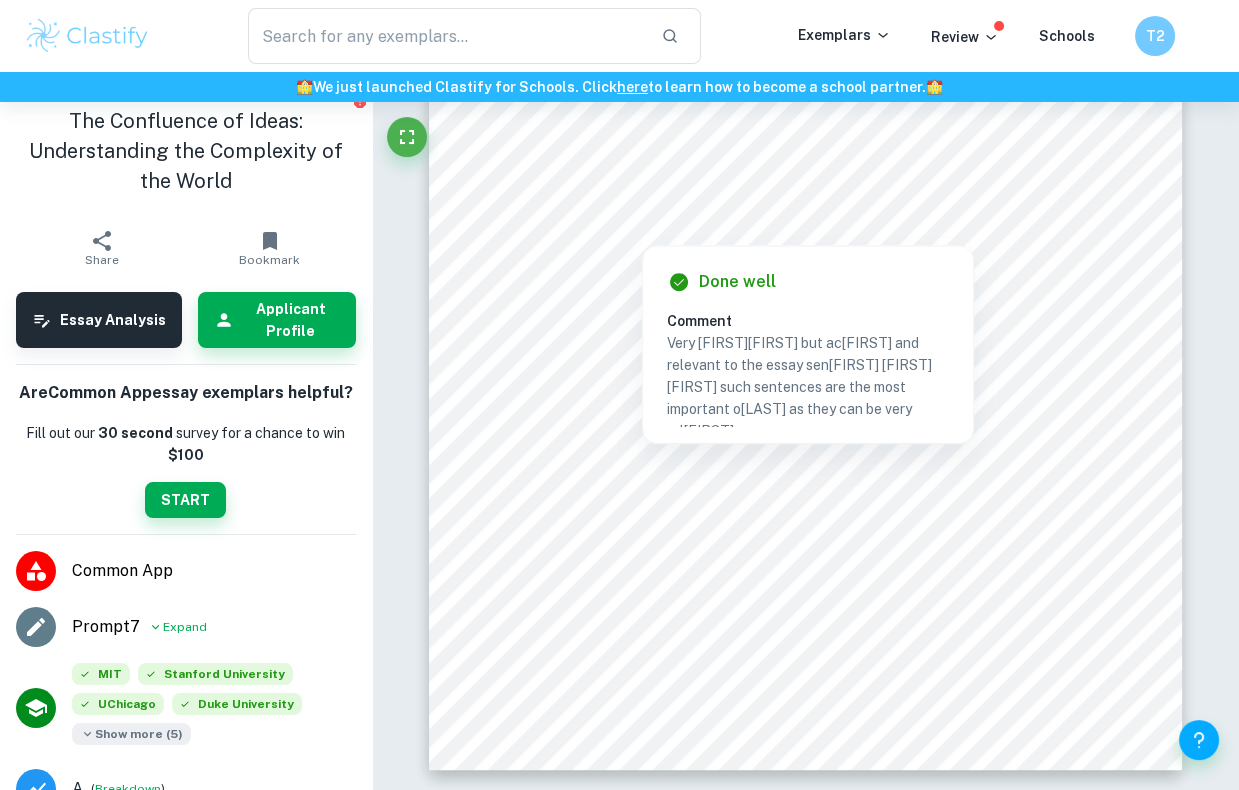 scroll, scrollTop: 50, scrollLeft: 0, axis: vertical 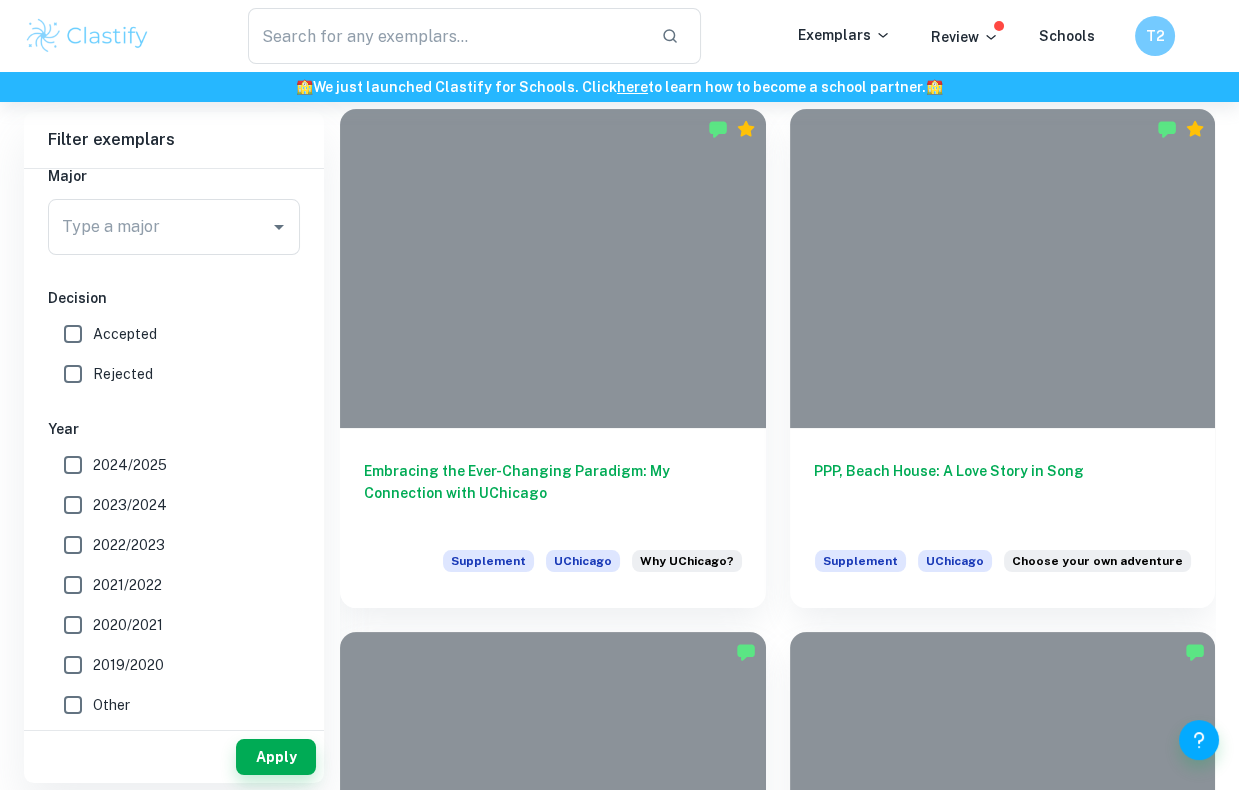 click on "Accepted" at bounding box center [125, 334] 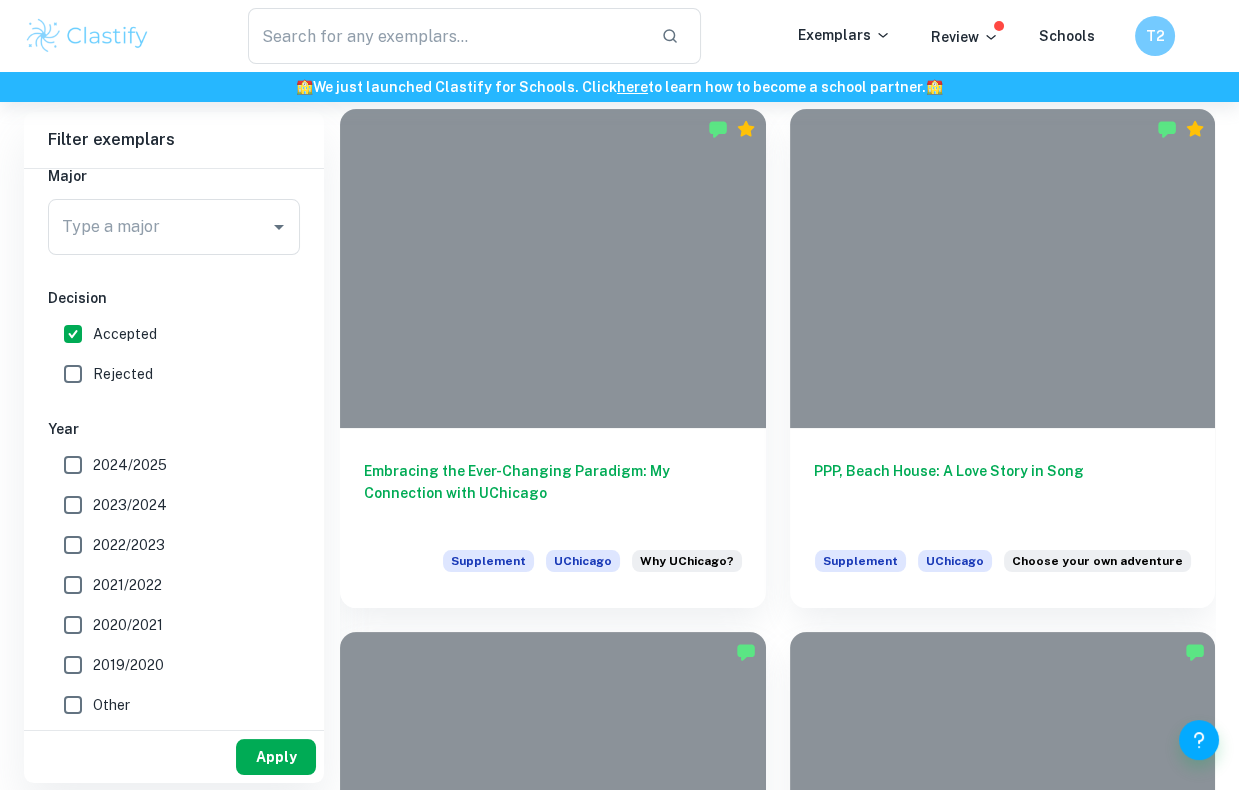click on "Apply" at bounding box center [276, 757] 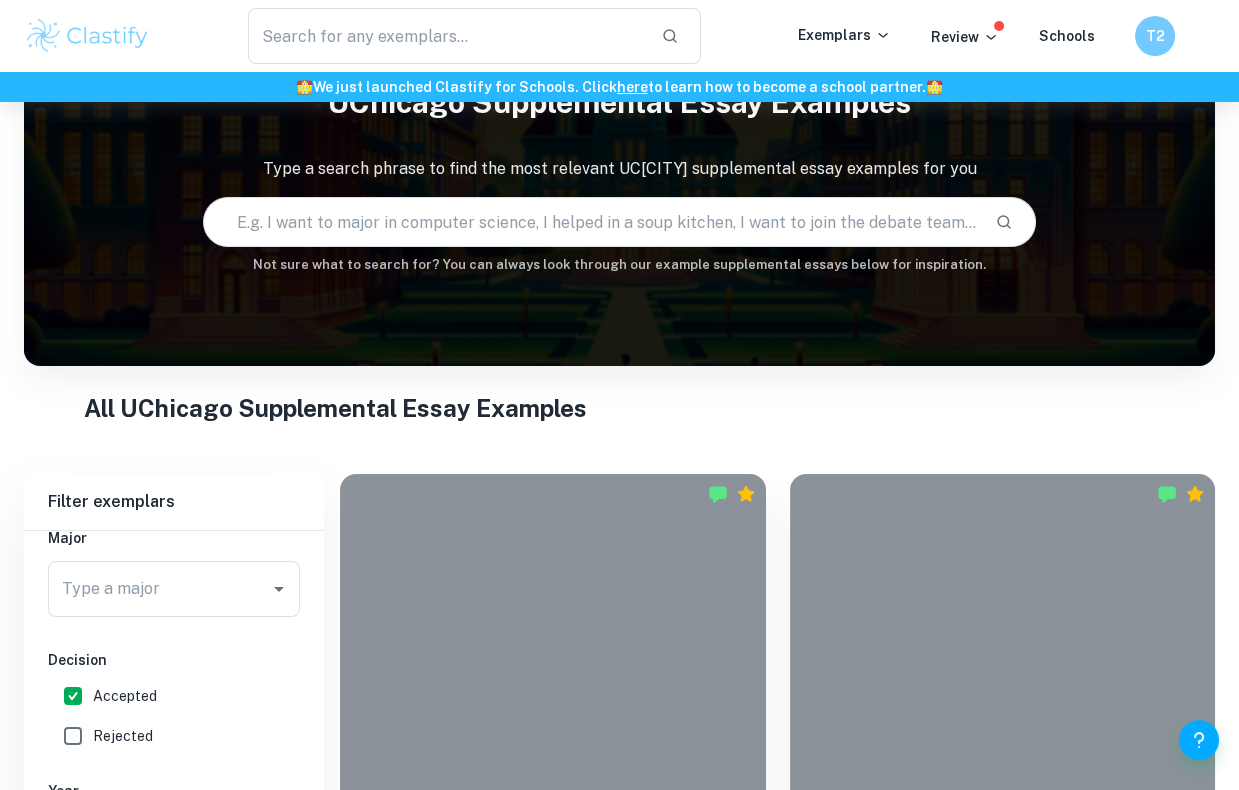 scroll, scrollTop: 467, scrollLeft: 0, axis: vertical 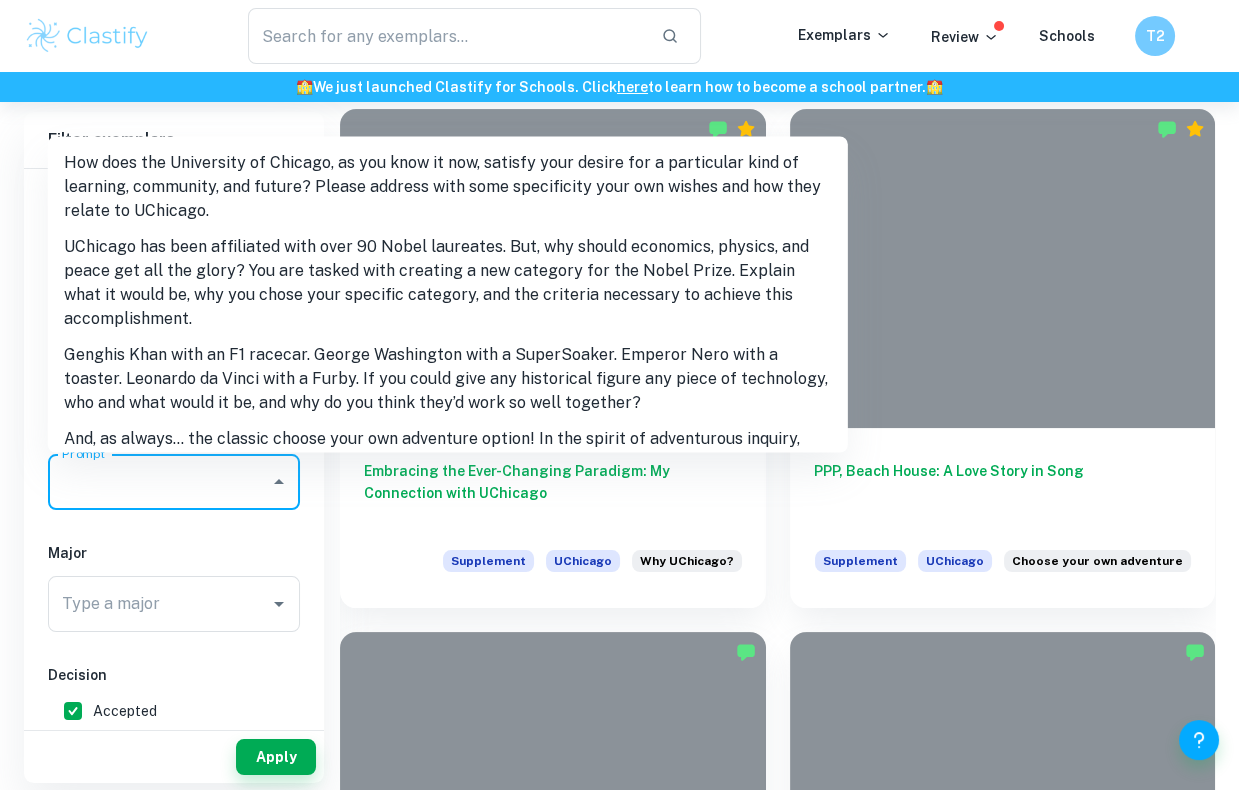 click on "Prompt" at bounding box center [159, 482] 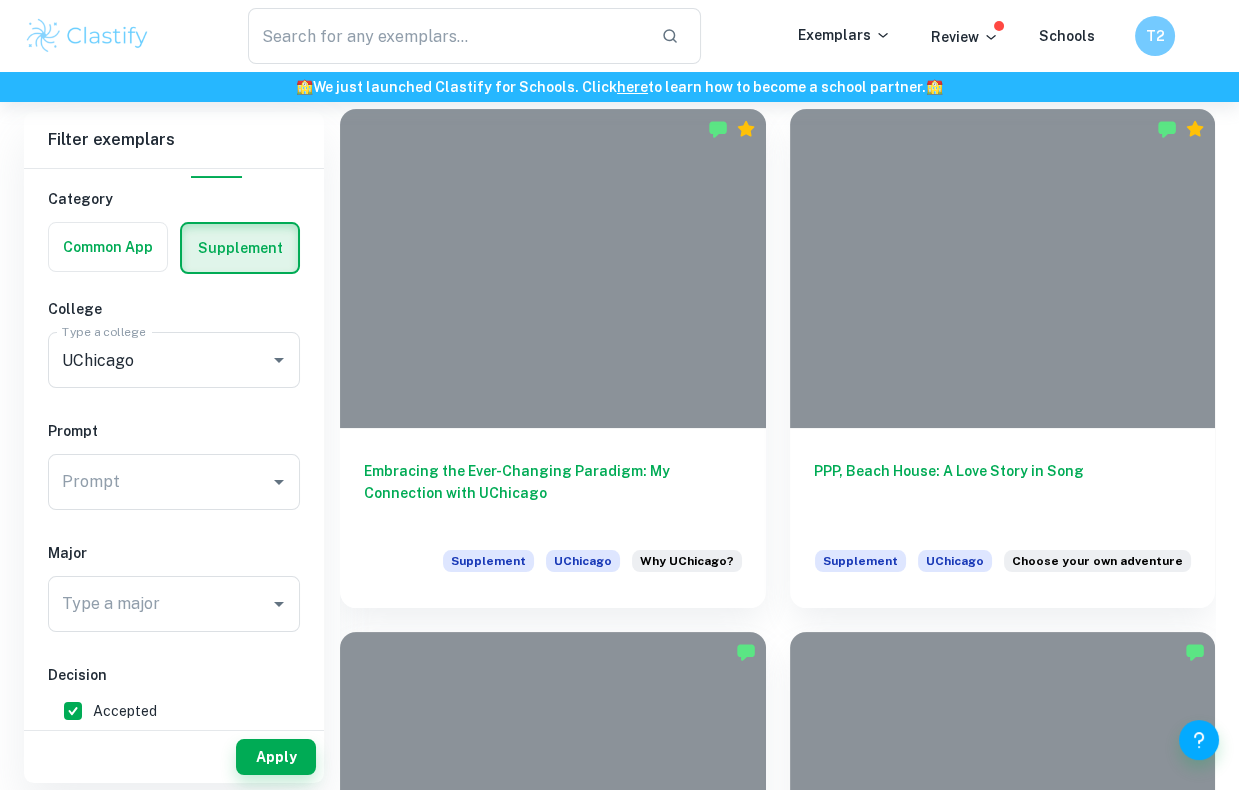 click on "​" at bounding box center (474, 36) 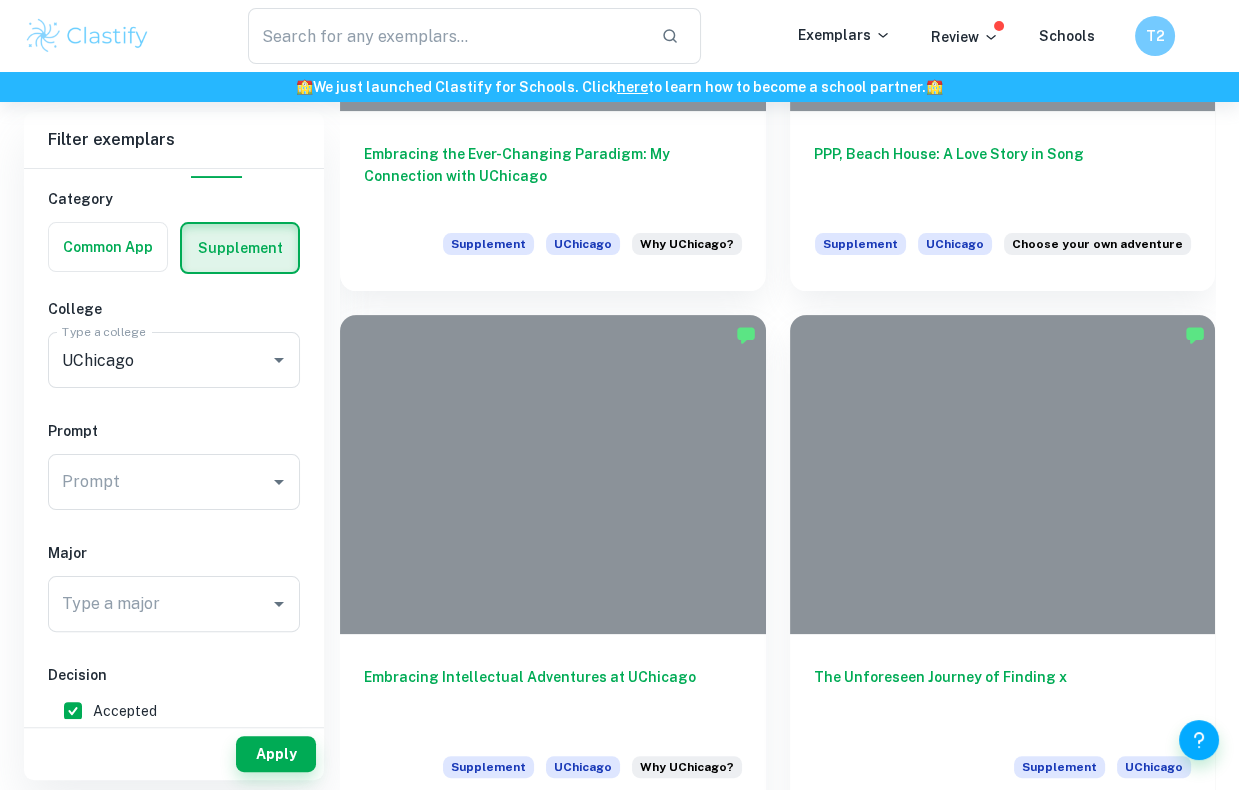 scroll, scrollTop: 788, scrollLeft: 0, axis: vertical 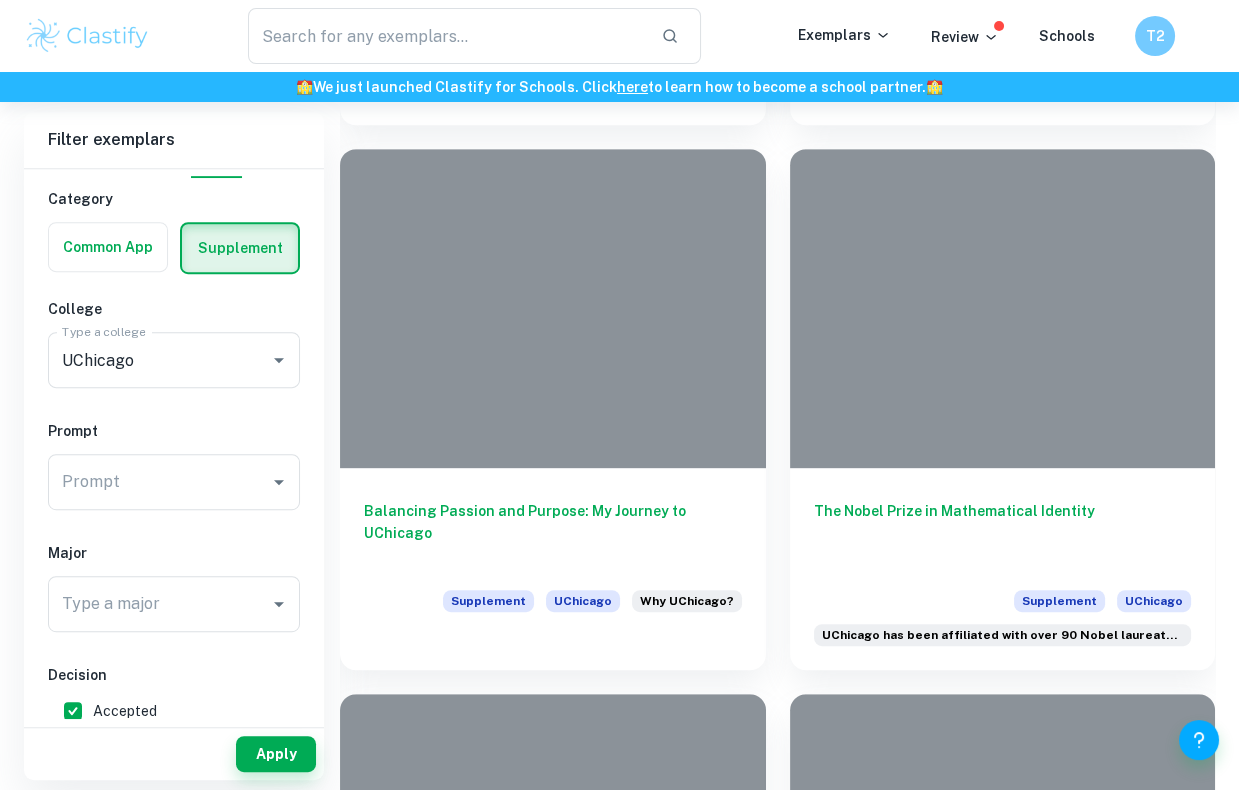 click on "IB College Category Common App Supplement College Type a college UChicago Type a college Prompt Prompt Prompt Major Type a major Type a major Decision Accepted Rejected Year 2024/2025 2023/2024 2022/2023 2021/2022 2020/2021 2019/2020 Other" at bounding box center (174, 616) 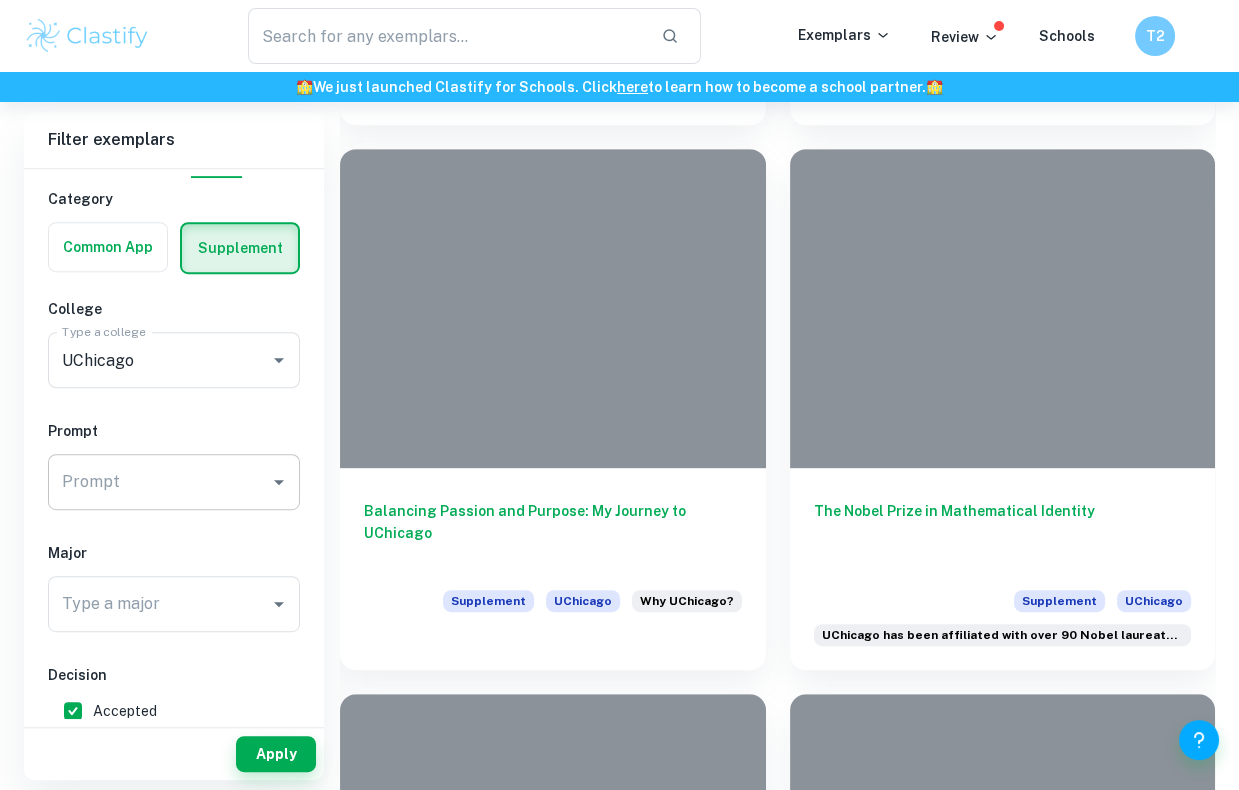 click on "Prompt" at bounding box center [159, 482] 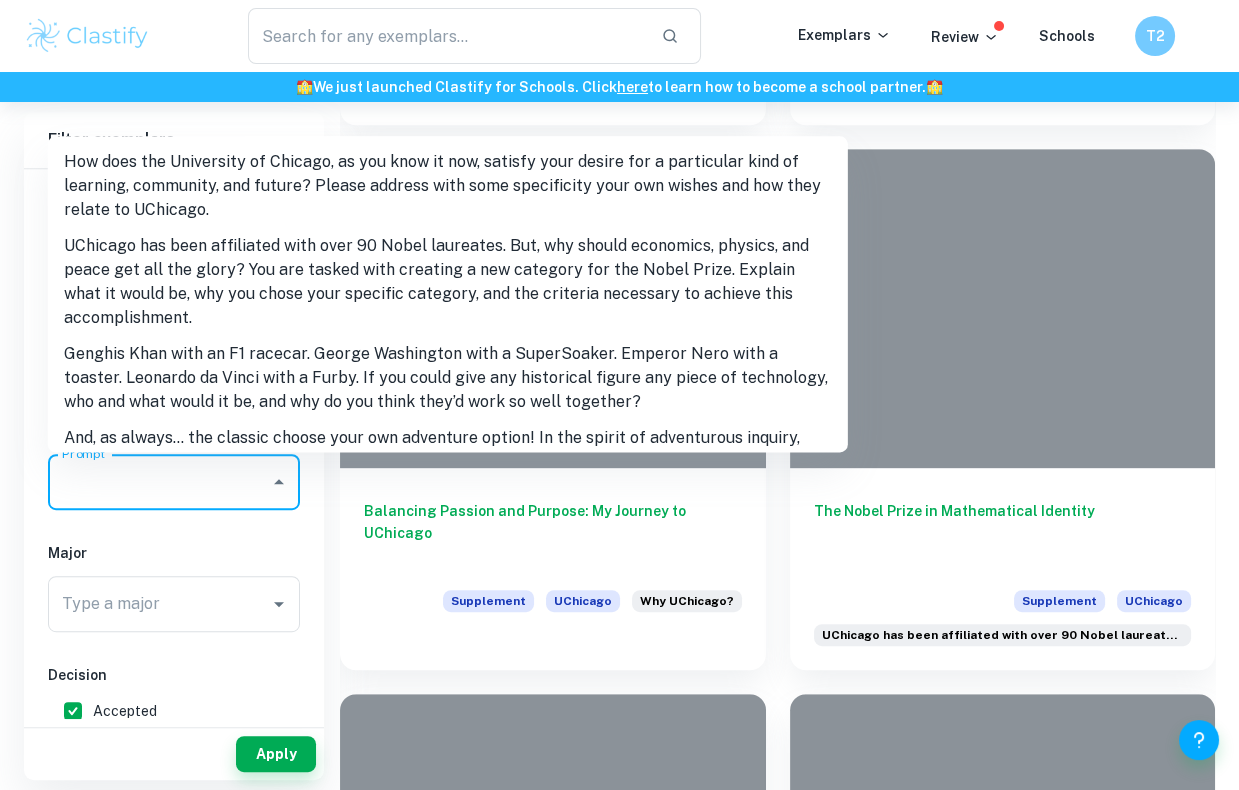 click on "How does the University of Chicago, as you know it now, satisfy your desire for a particular kind of learning, community, and future? Please address with some specificity your own wishes and how they relate to UChicago." at bounding box center (448, 186) 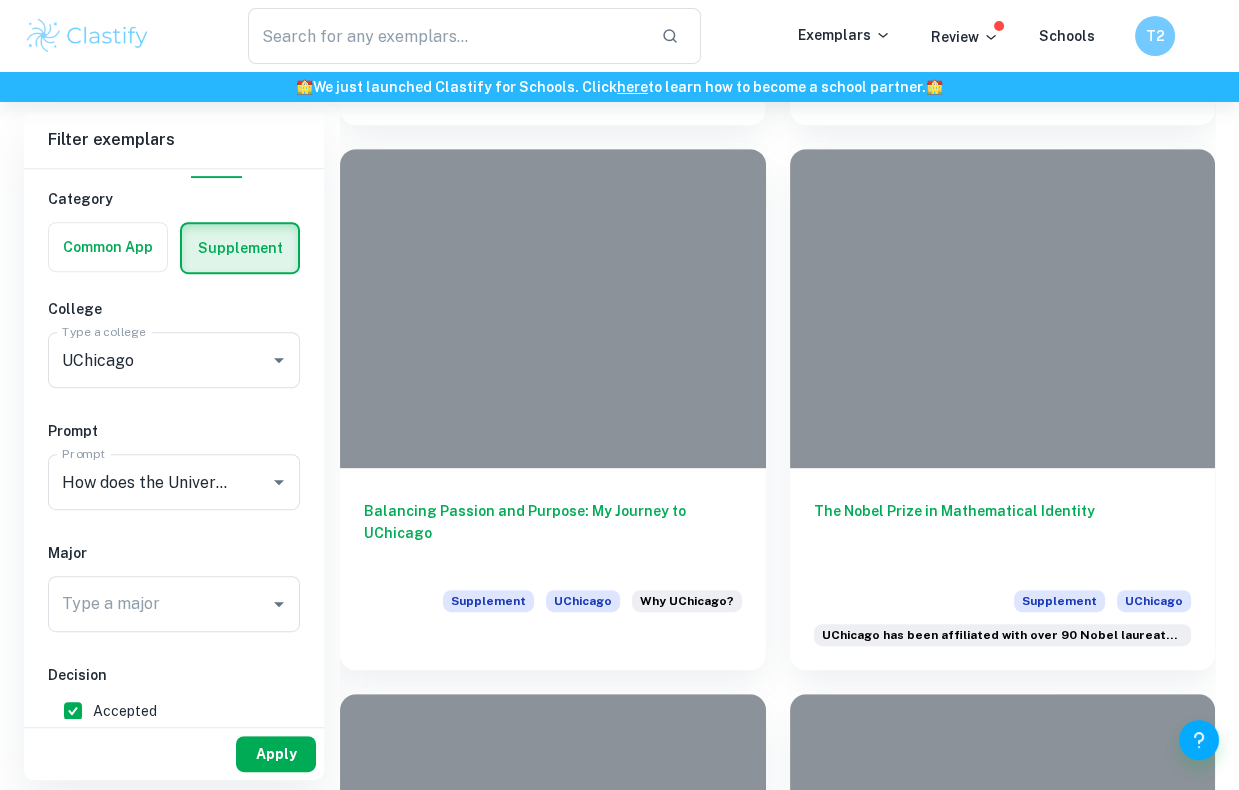 click on "Apply" at bounding box center [276, 754] 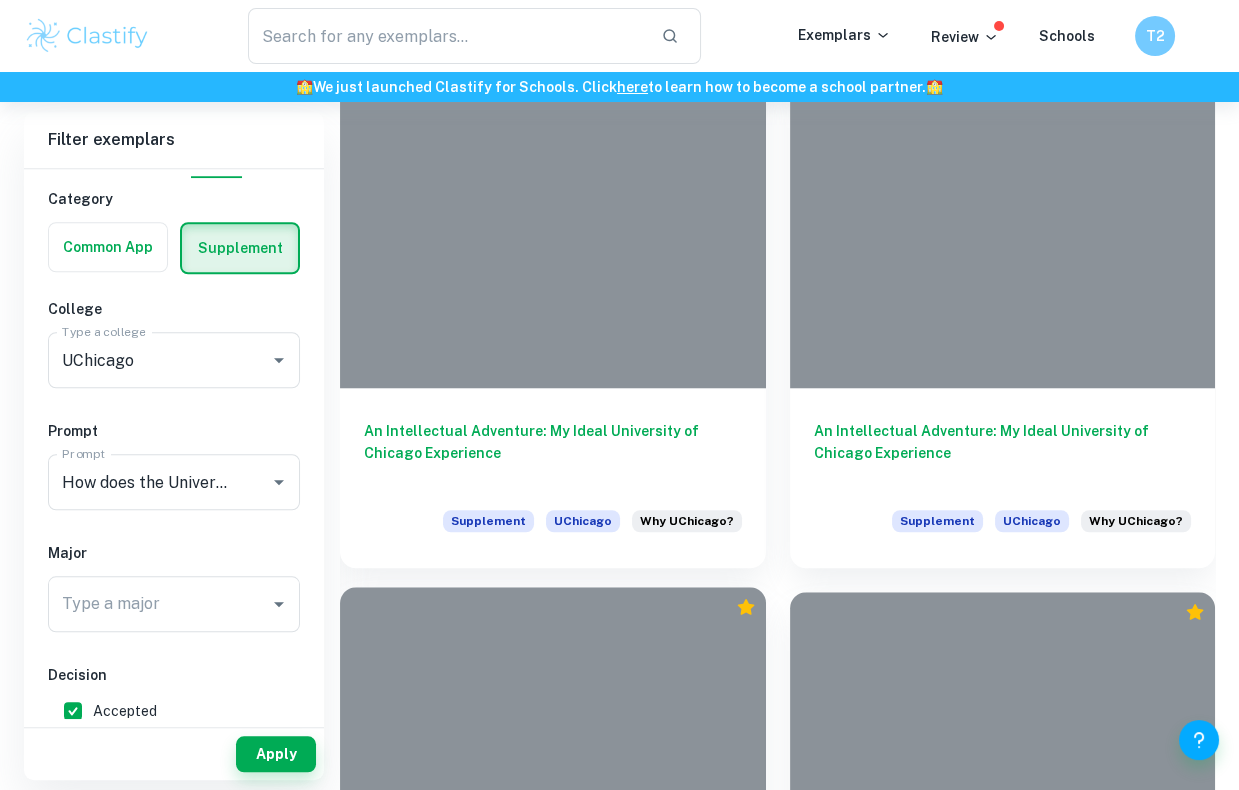 scroll, scrollTop: 2639, scrollLeft: 0, axis: vertical 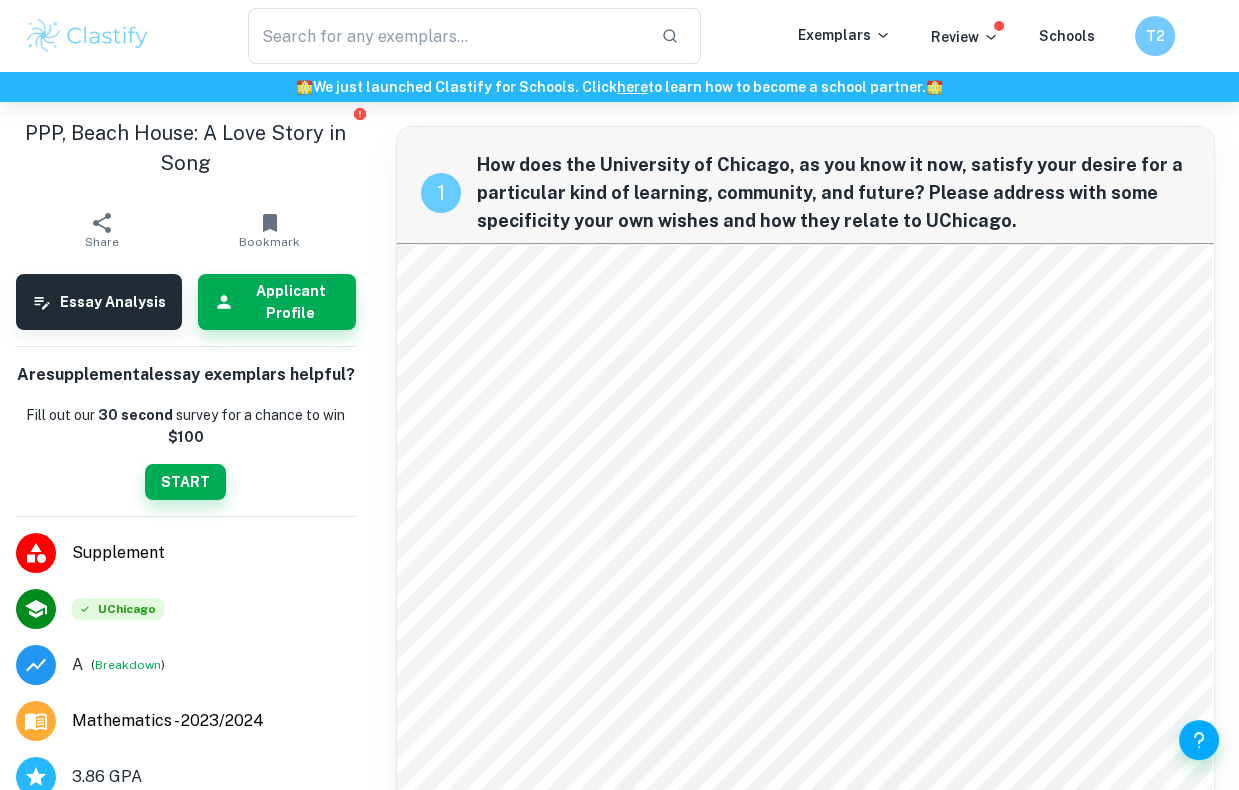 click on "Dear UChicago, It was fun seeing you this summer. Remember me? From the Neuber Phoenix STEM program? I hope to walk around your campus once again, sometime soon. Perhaps the next time I show up, you’ll have a cup of coffee ready for me; I know you really like those (although Mayo Clinic says you should watch out!). Before I met you, my mind was still wandering in the abyss, unsure of where I was headed—all I knew was that I was headed somewhere. I didn’t know anyone when I first arrived, but in all your elegance, I found I didn’t need to. Covered in ivy, like a beautiful gown, your archaically gallant grotesques stared into the sky: Cobb Gate. I felt a calming aura wash over me as I walked into the arch. This was the effect you had on me. This is what I never knew I needed. I felt a heavy attraction towards you, not because of your timeless build, but because of what you had to offer me. Echoing in the walls of the Pritzker School of Molecular Engineering (damn) were the stories own calling." at bounding box center [805, 864] 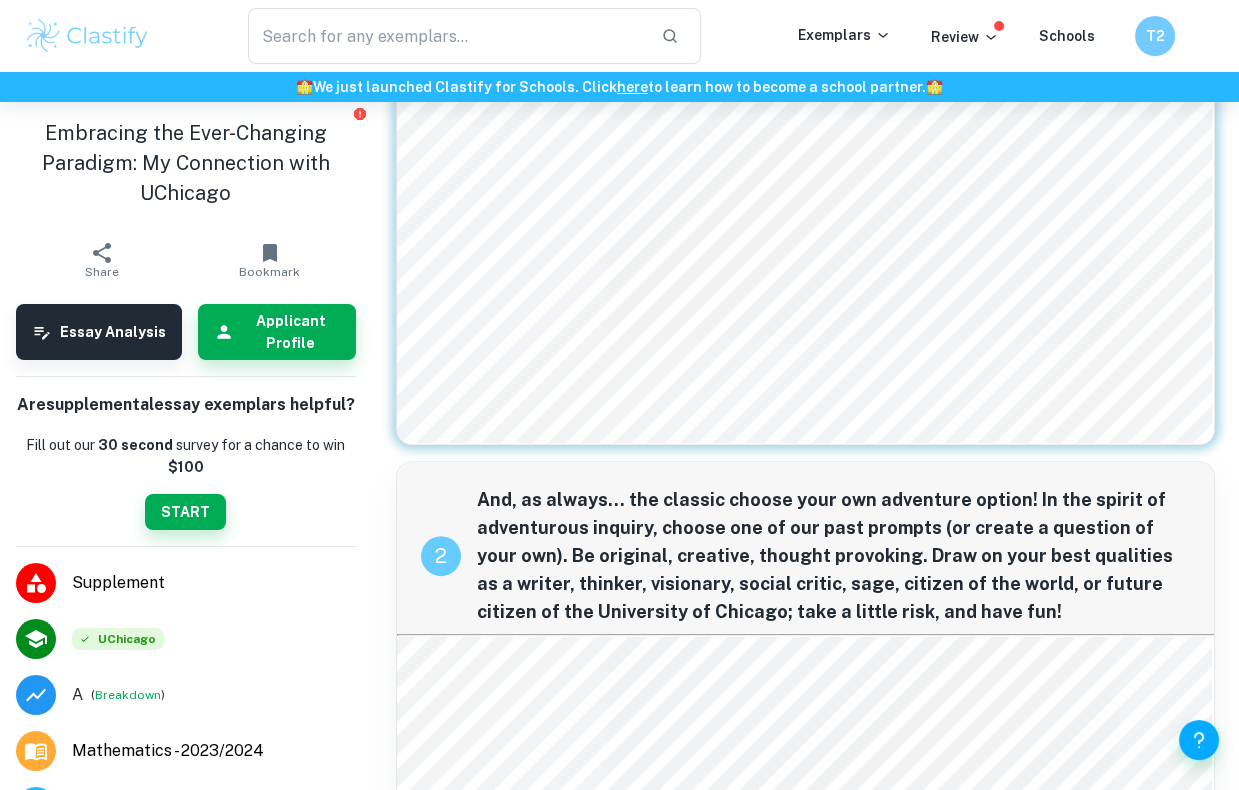 click on "Dear UChicago, It was fun seeing you this summer. Remember me? From the Neuber Phoenix STEM program? I hope to walk around your campus once again, sometime soon. Perhaps the next time I show up, you’ll have a cup of coffee ready for me; I know you really like those (although Mayo Clinic says you should watch out!). Before I met you, my mind was still wandering in the abyss, unsure of where I was headed—all I knew was that I was headed somewhere. I didn’t know anyone when I first arrived, but in all your elegance, I found I didn’t need to. Covered in ivy, like a beautiful gown, your archaically gallant grotesques stared into the sky: Cobb Gate. I felt a calming aura wash over me as I walked into the arch. This was the effect you had on me. This is what I never knew I needed. I felt a heavy attraction towards you, not because of your timeless build, but because of what you had to offer me. Echoing in the walls of the Pritzker School of Molecular Engineering (damn) were the stories own calling." at bounding box center [805, -175] 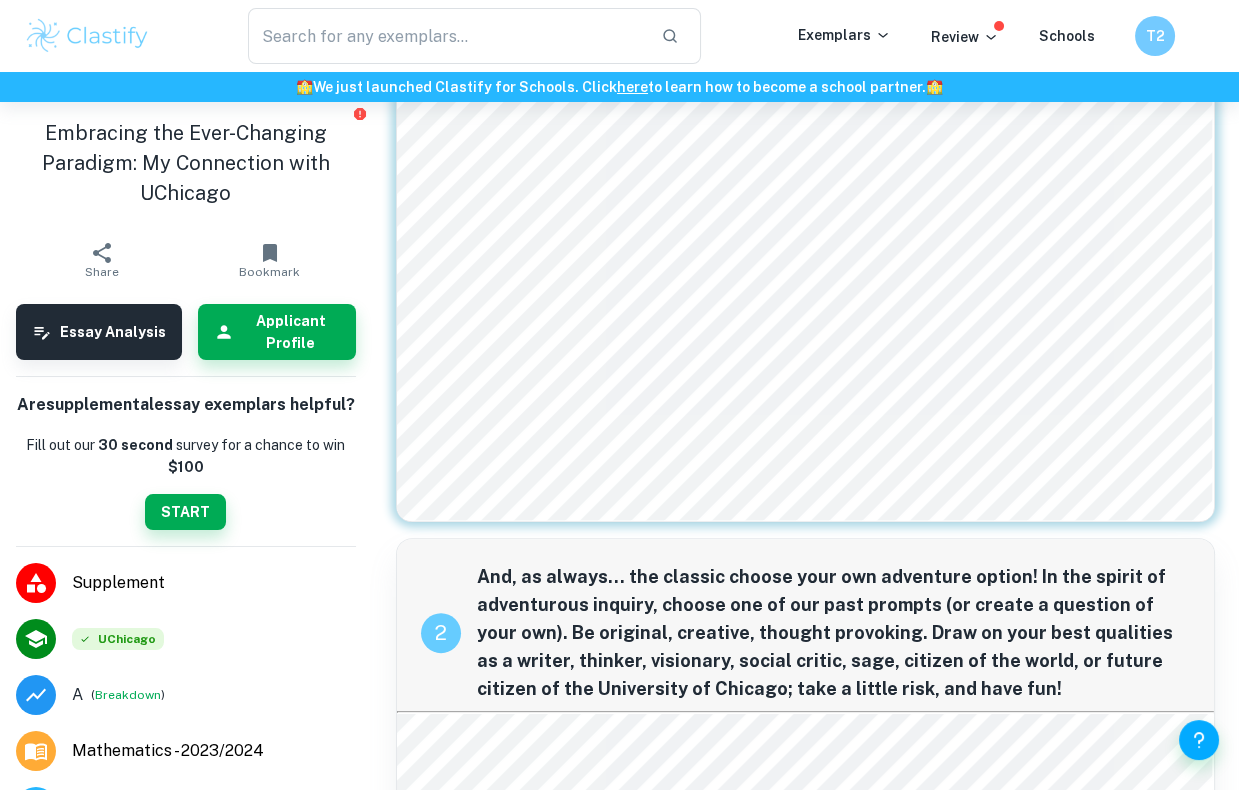 scroll, scrollTop: 0, scrollLeft: 0, axis: both 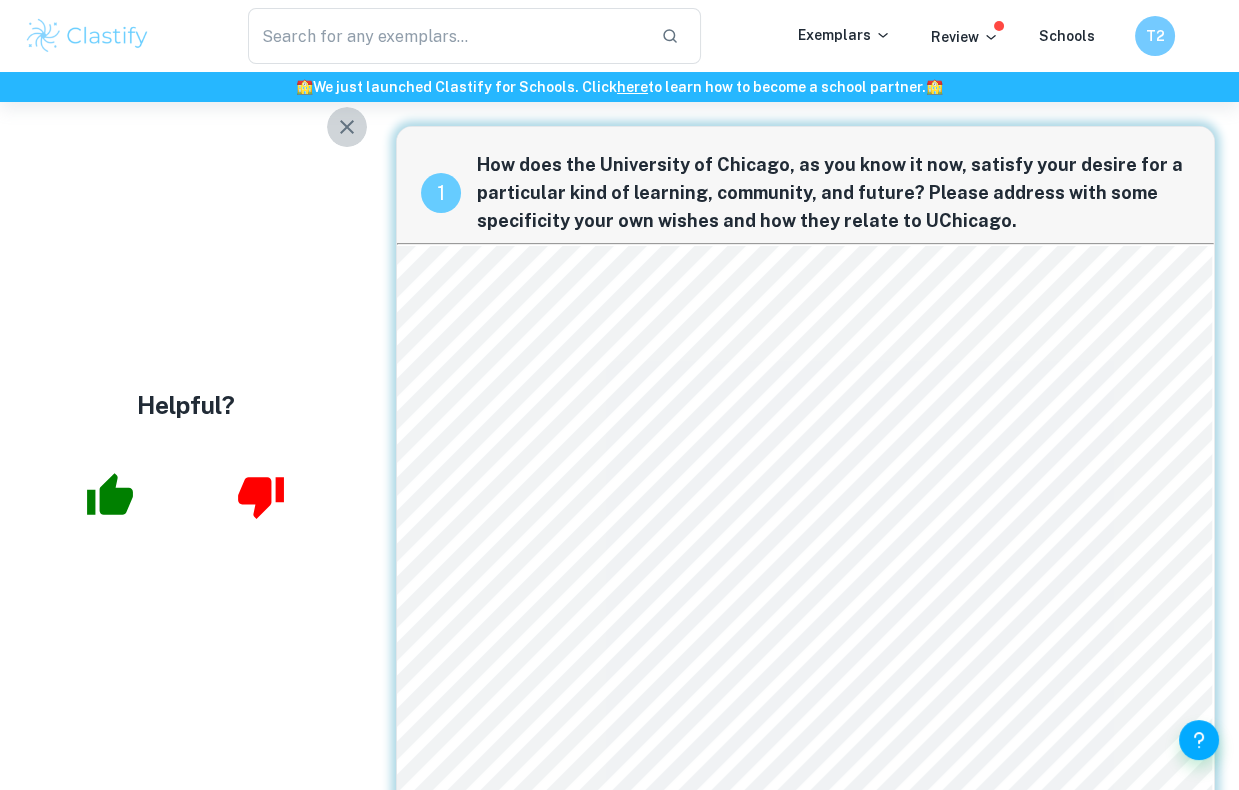 click 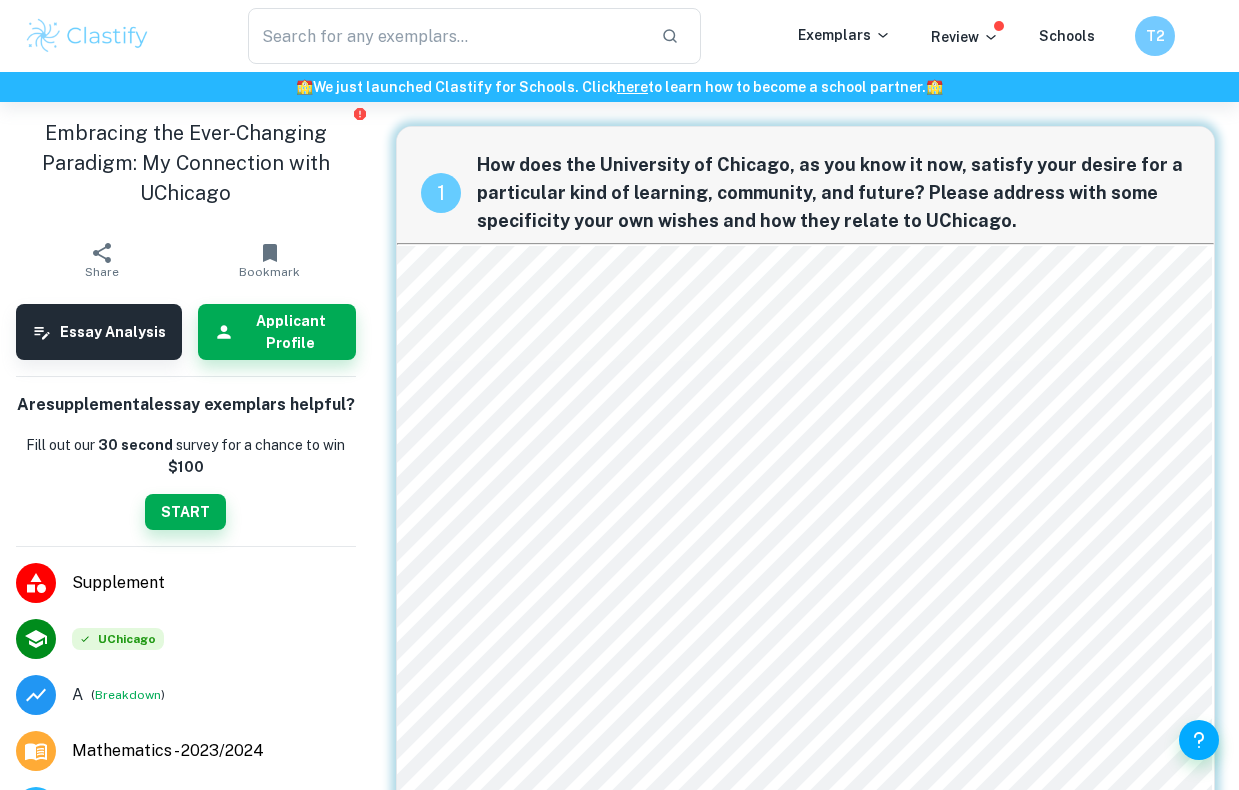 scroll, scrollTop: 0, scrollLeft: 0, axis: both 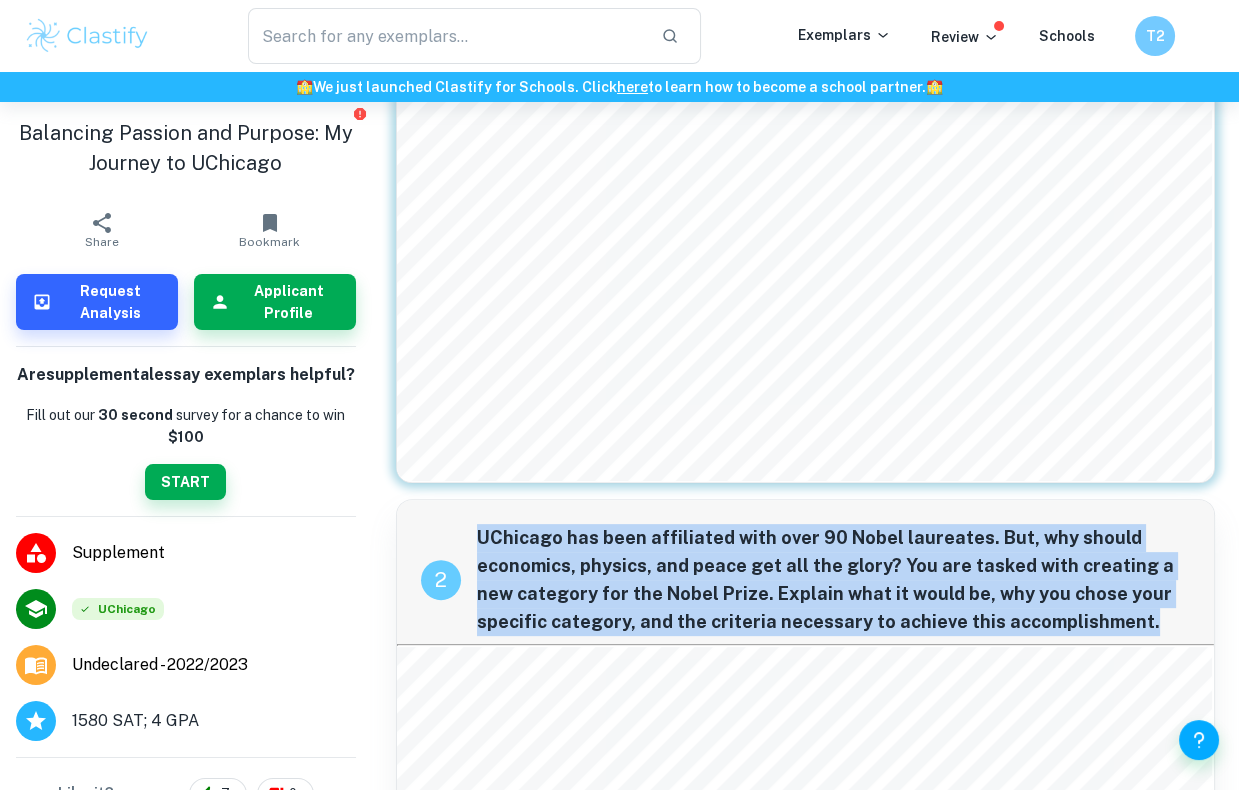 drag, startPoint x: 478, startPoint y: 536, endPoint x: 1099, endPoint y: 618, distance: 626.39044 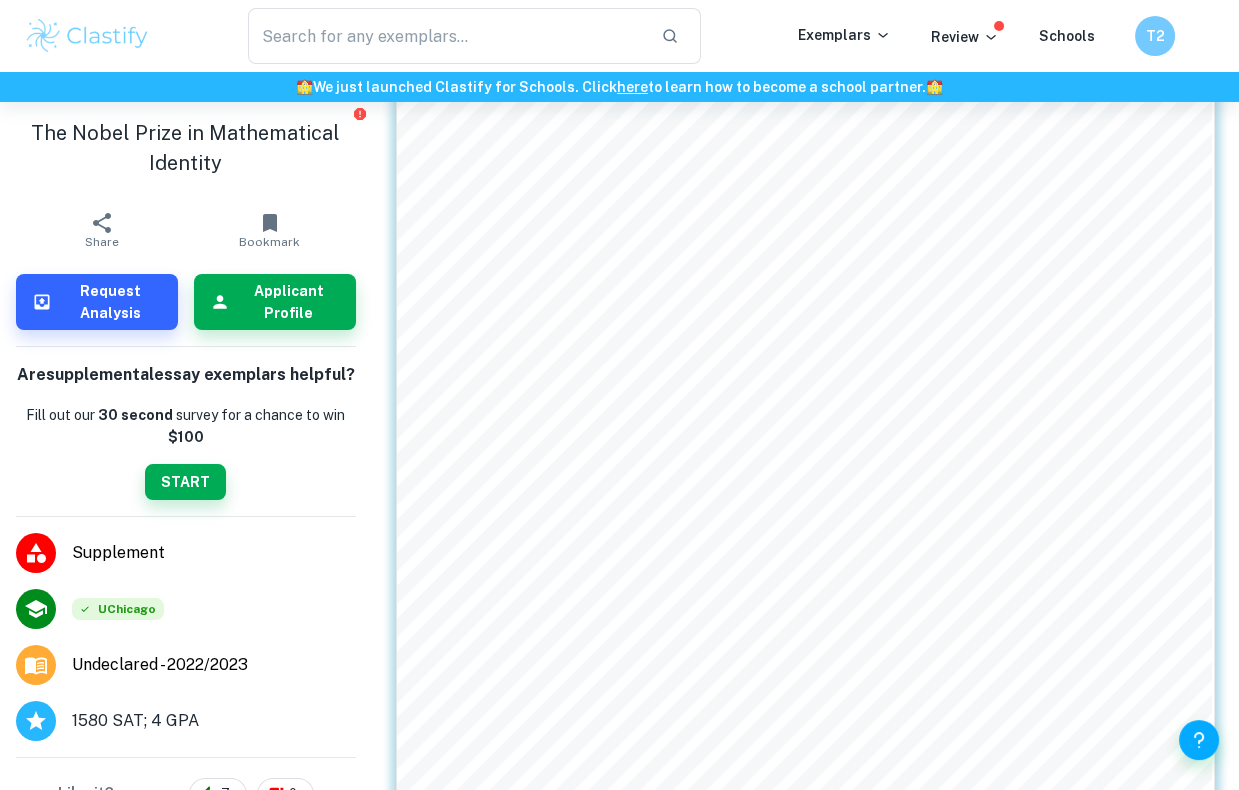 scroll, scrollTop: 1629, scrollLeft: 0, axis: vertical 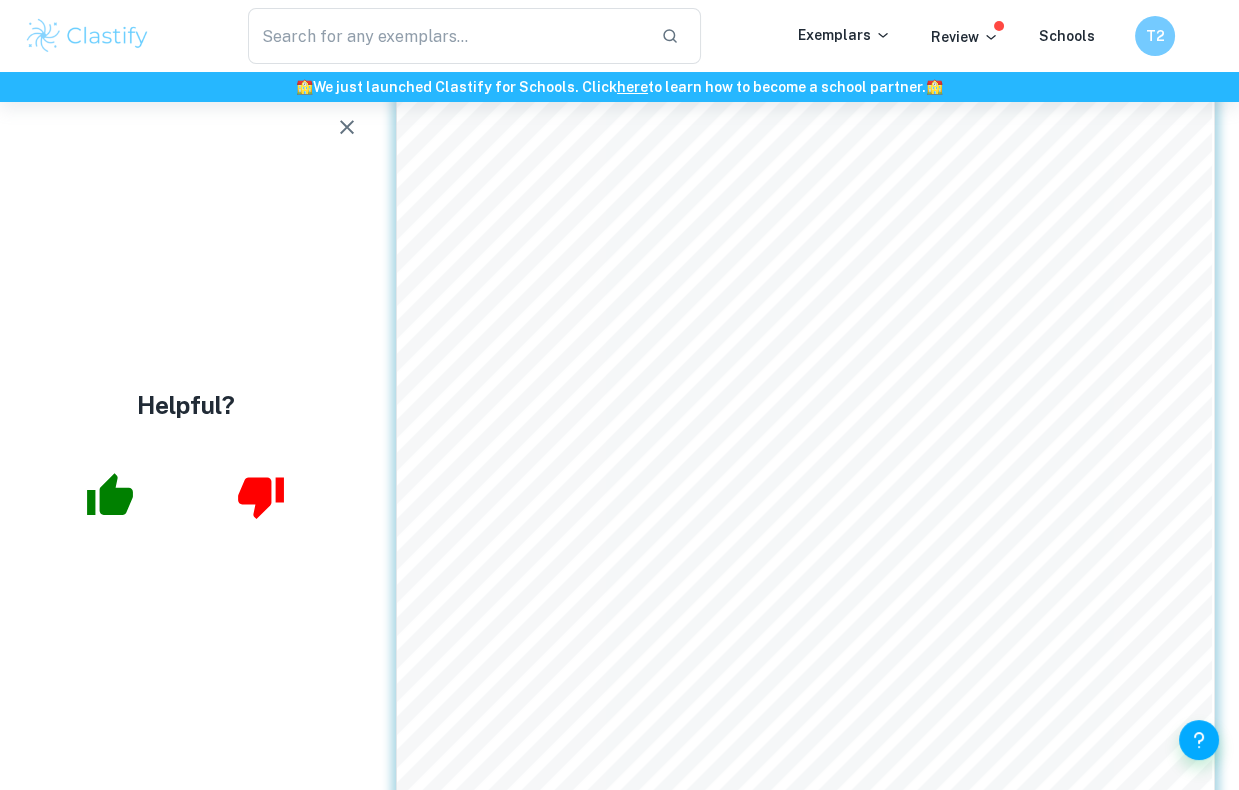 click at bounding box center [347, 127] 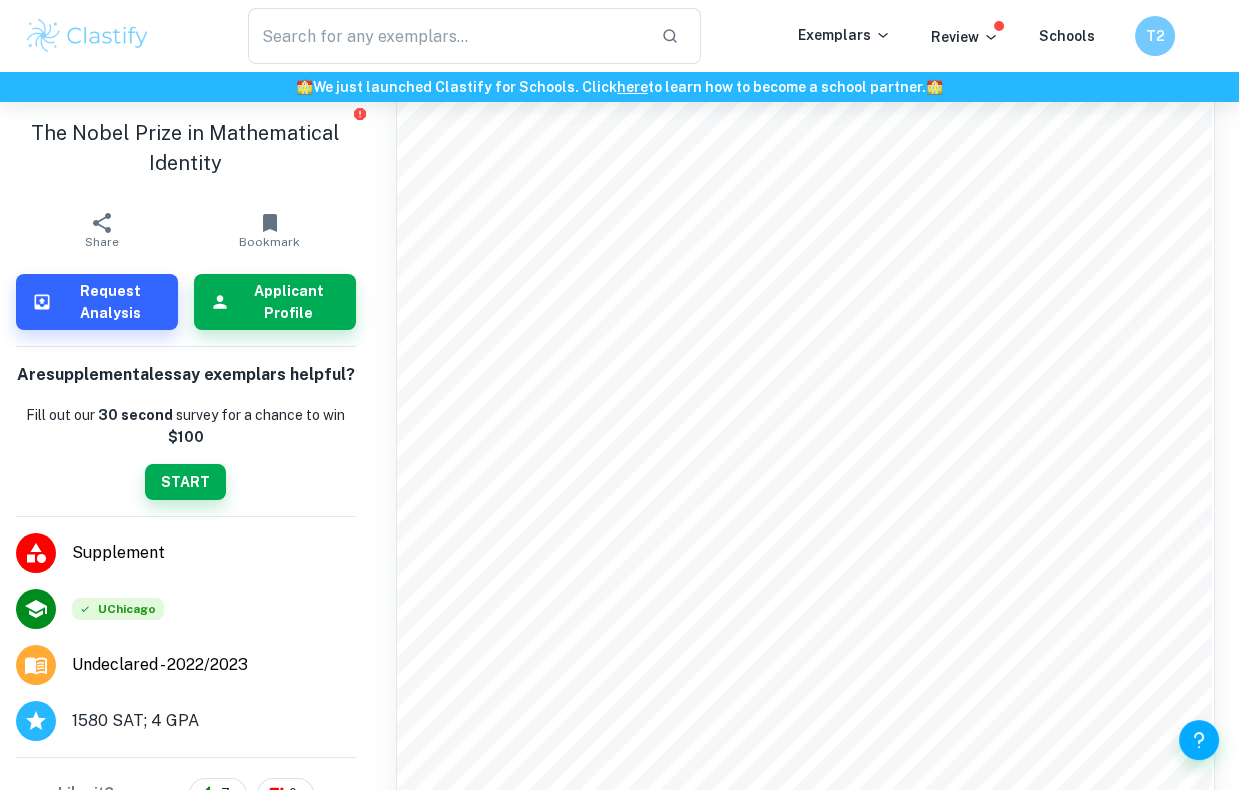 scroll, scrollTop: 0, scrollLeft: 0, axis: both 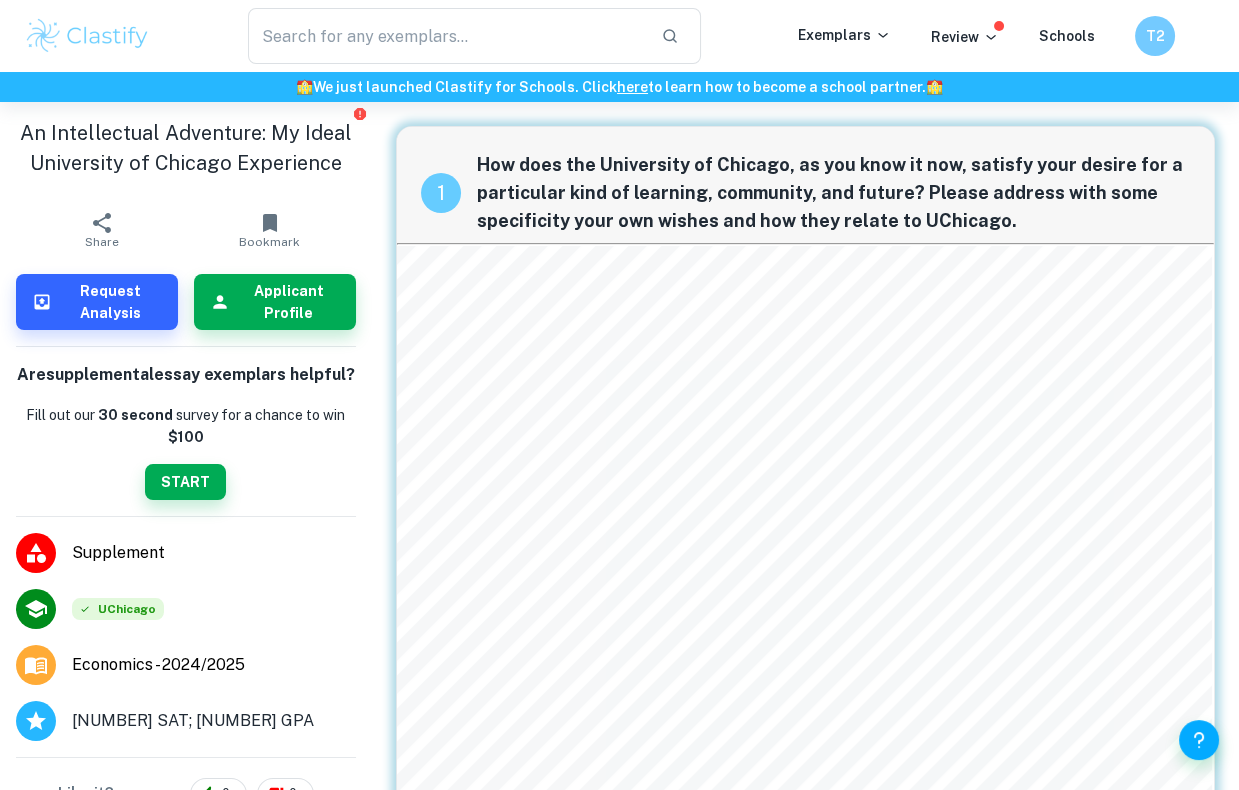click on "I'll make my way to the orst class of my day, thrilled that my friends possess such varied backgrounds" at bounding box center (767, 384) 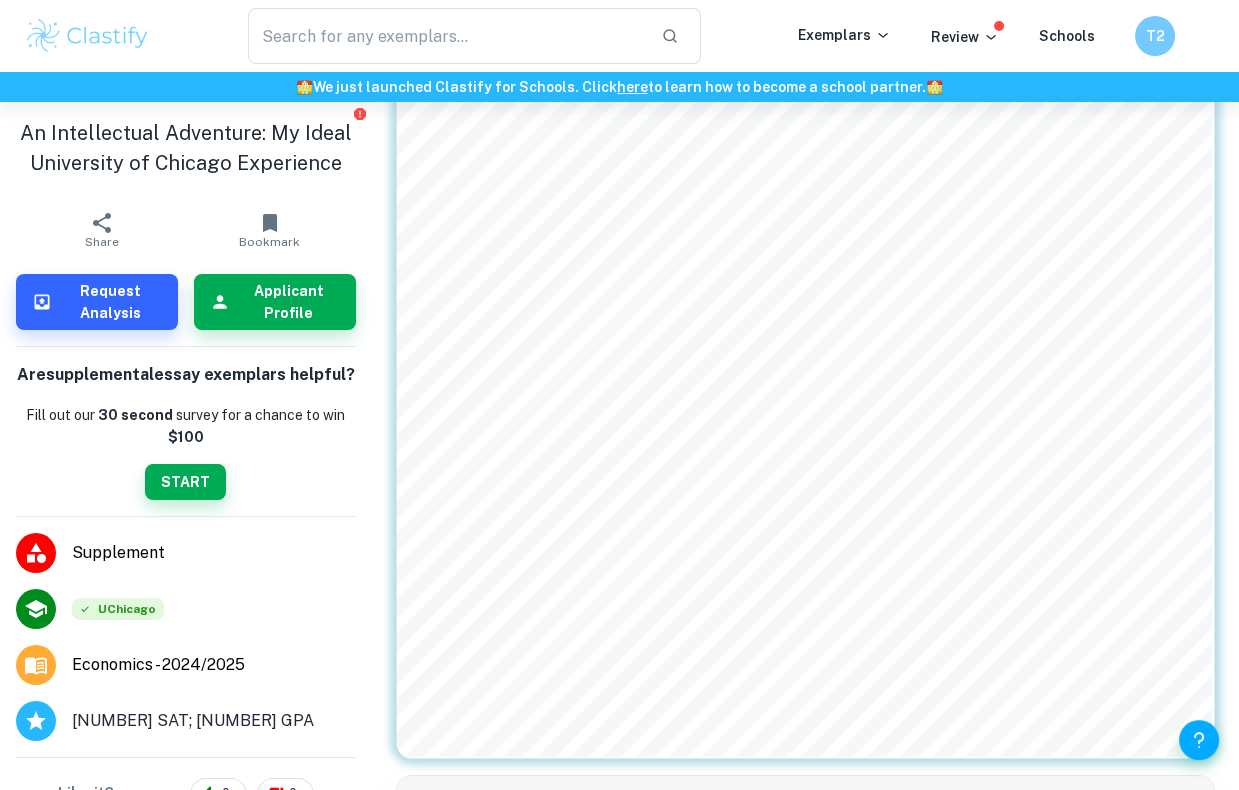 scroll, scrollTop: 406, scrollLeft: 0, axis: vertical 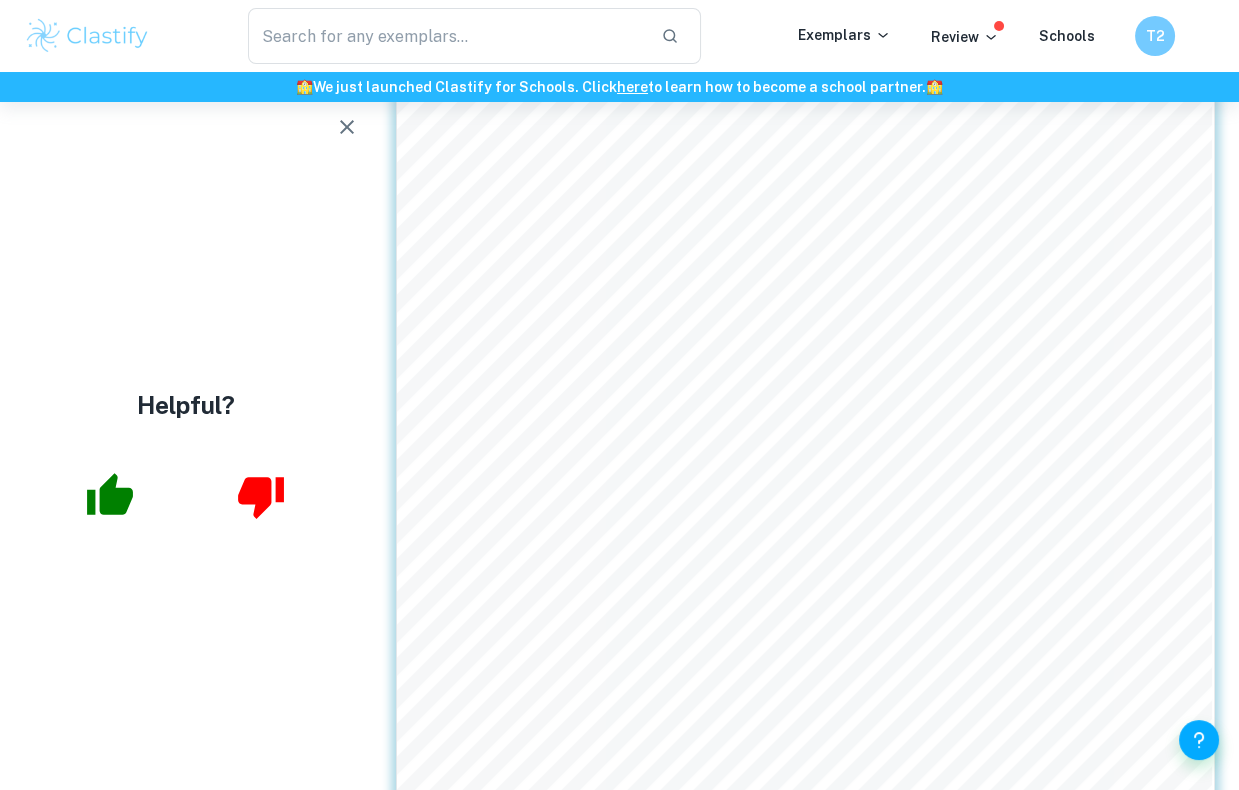 click 